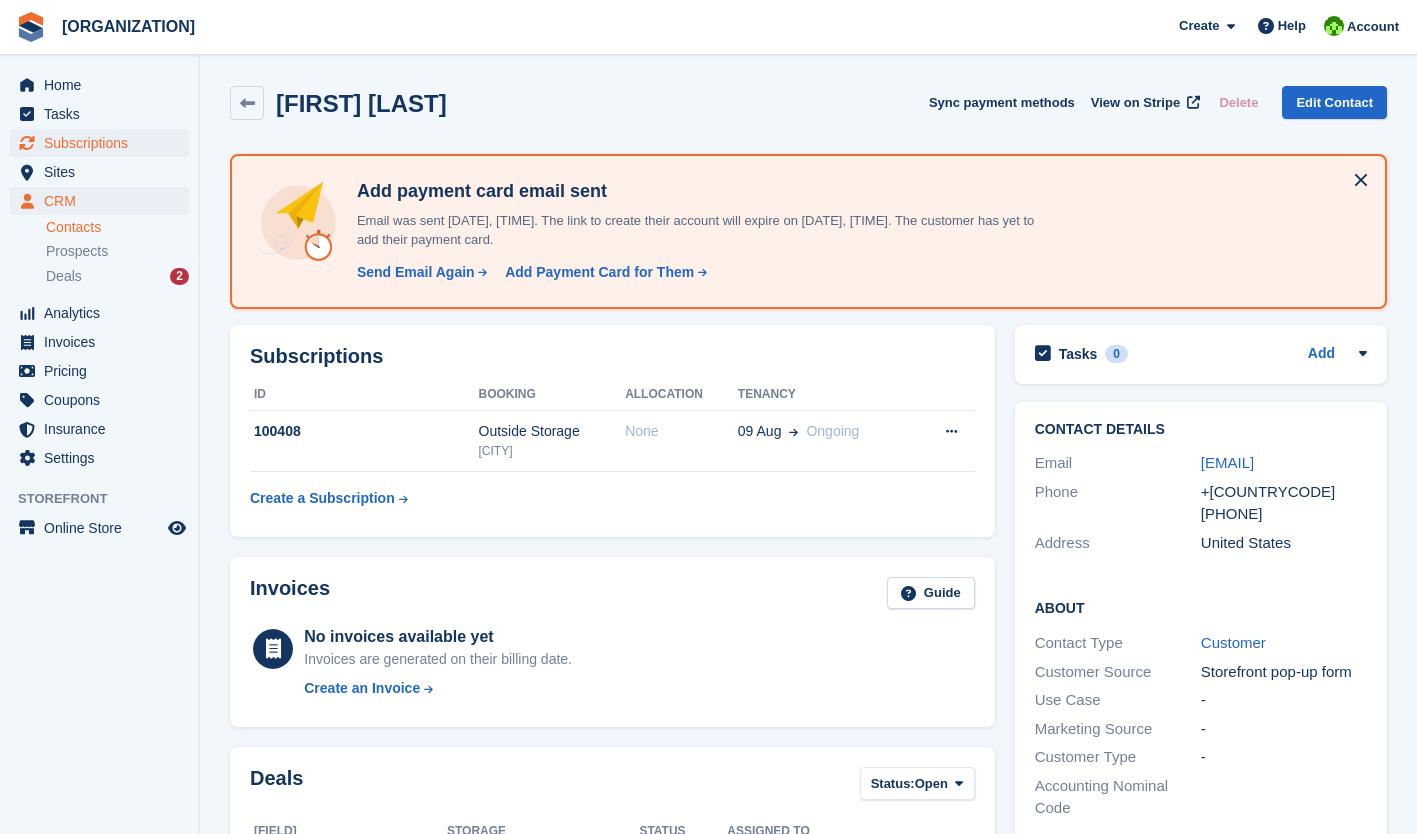 scroll, scrollTop: 0, scrollLeft: 0, axis: both 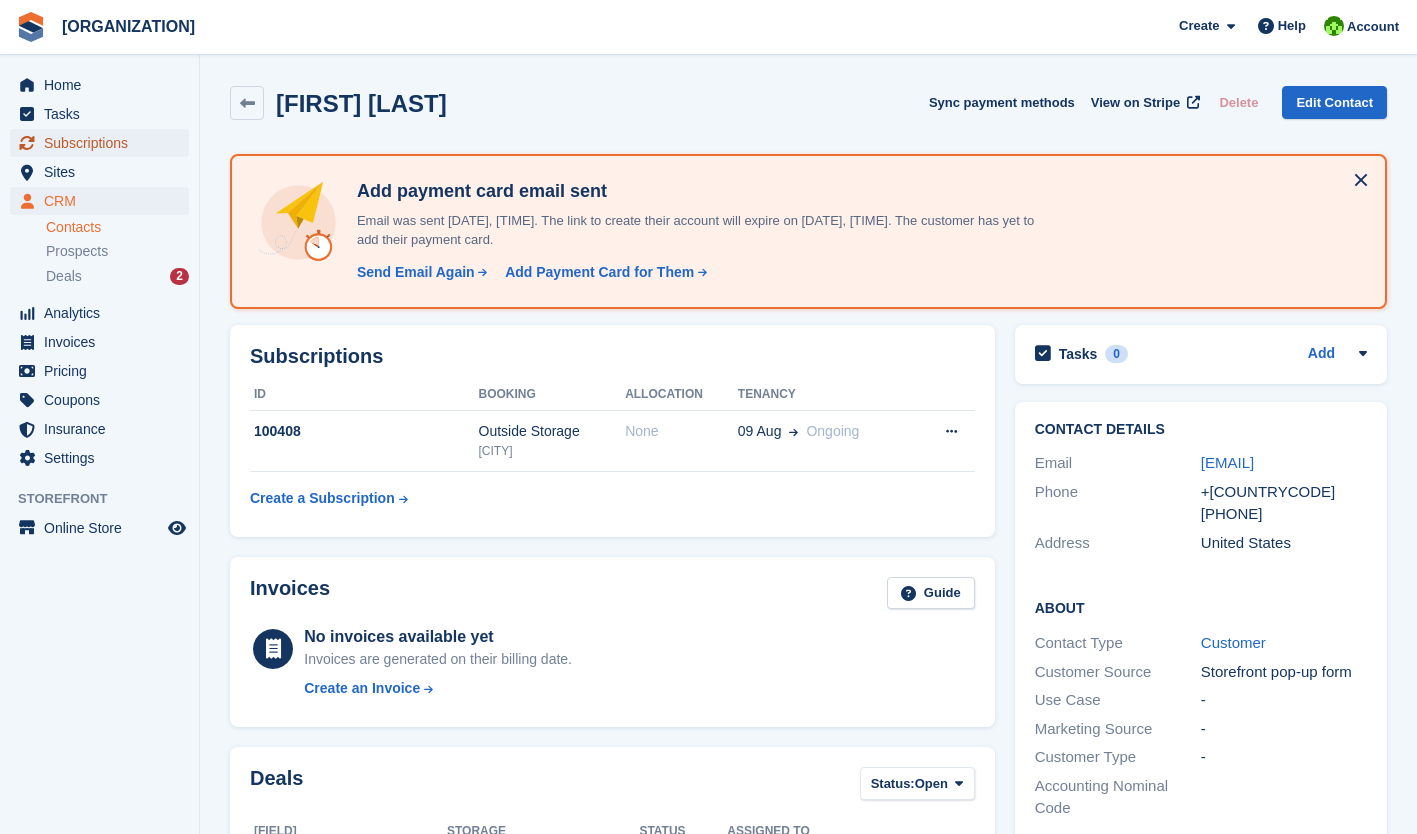 click on "Subscriptions" at bounding box center [104, 143] 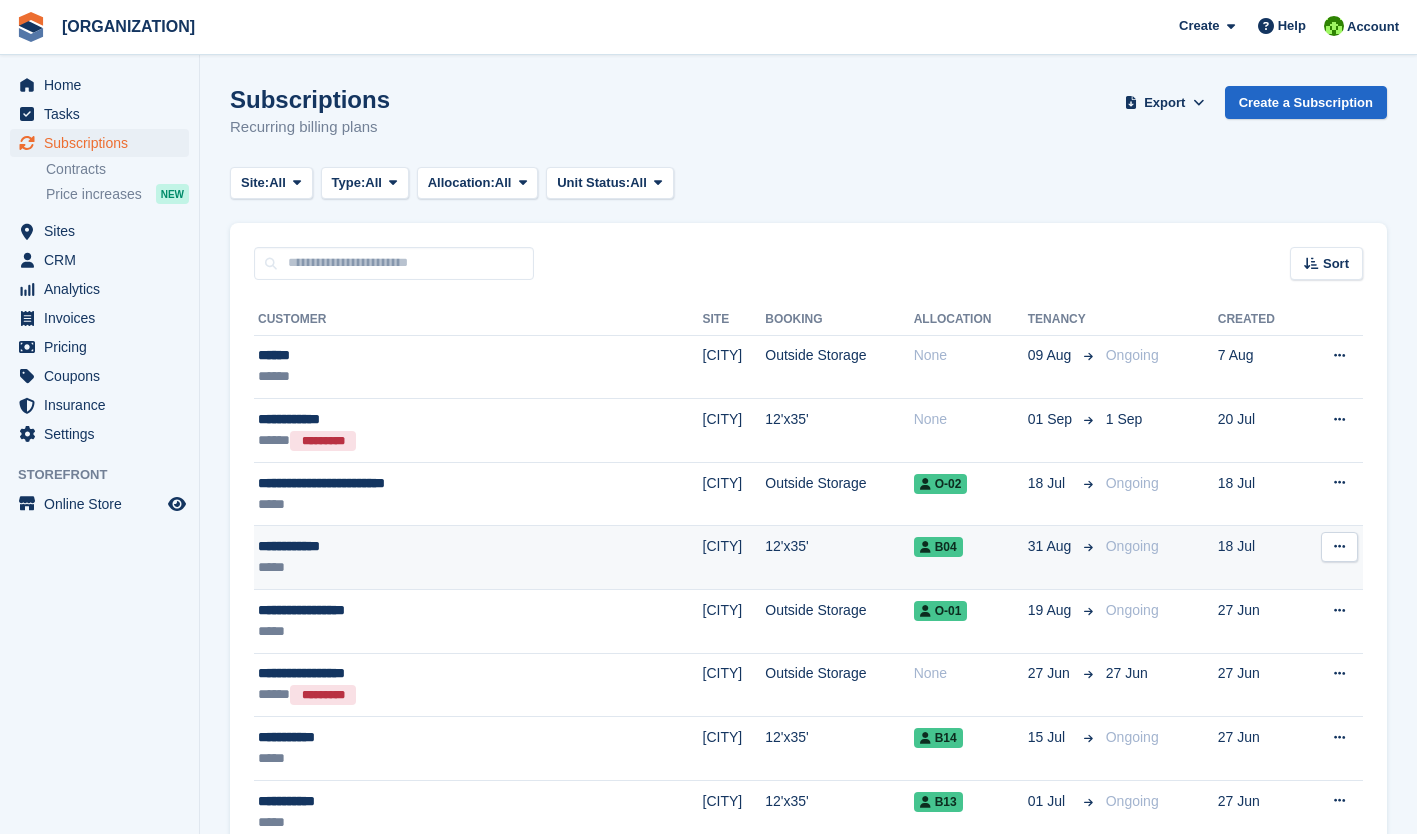 click at bounding box center [1339, 546] 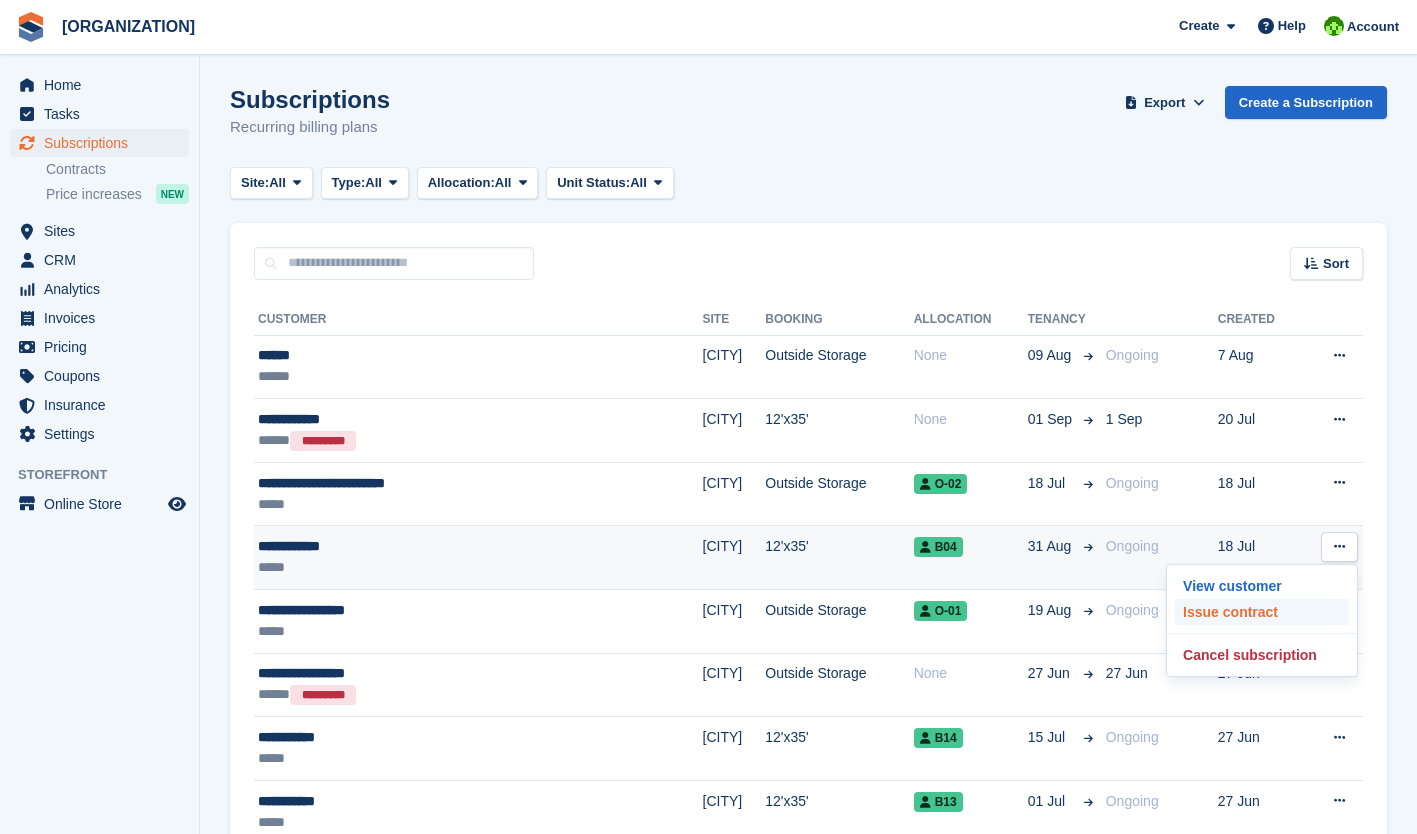 click on "Issue contract" at bounding box center [1262, 612] 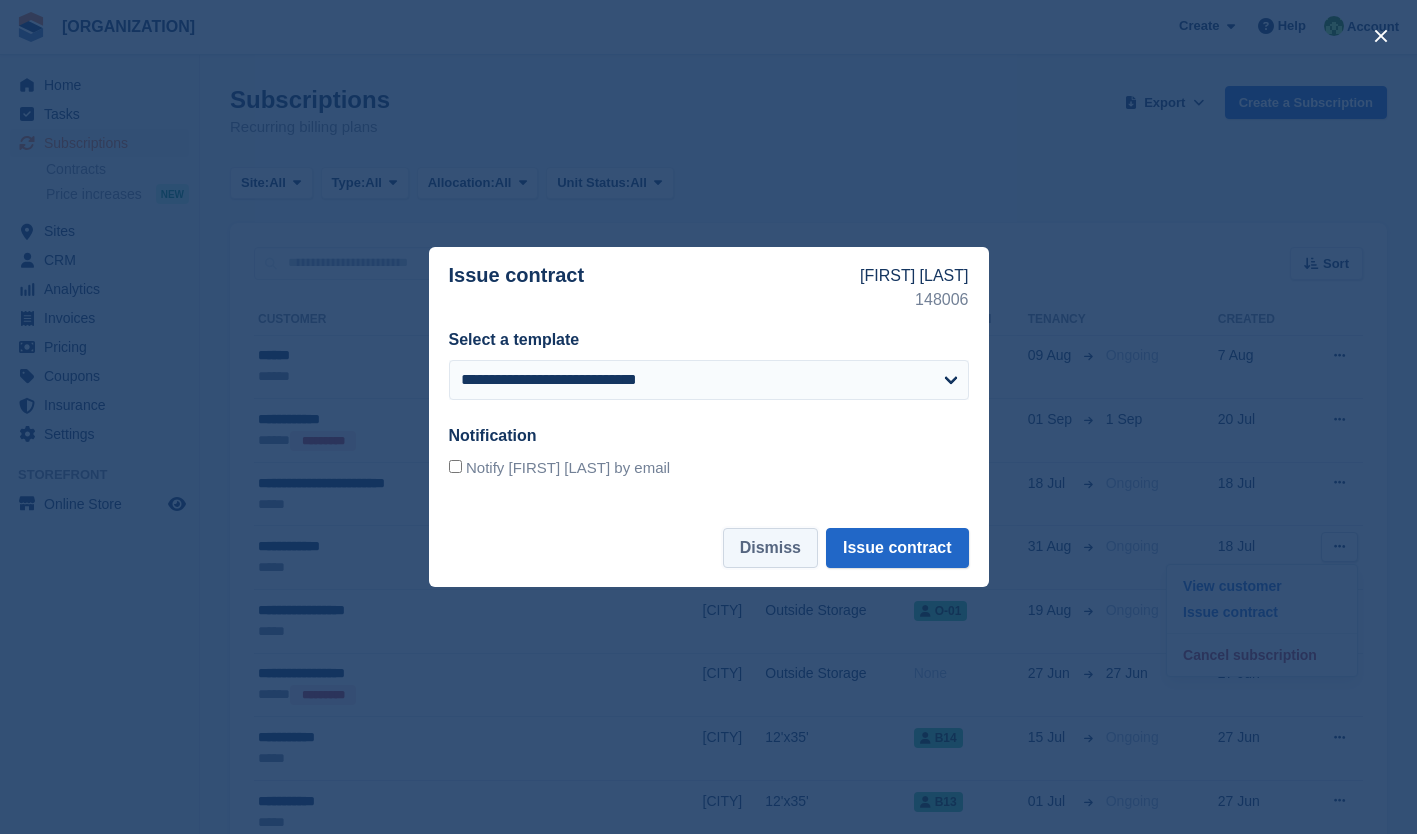 click on "Dismiss" at bounding box center (770, 548) 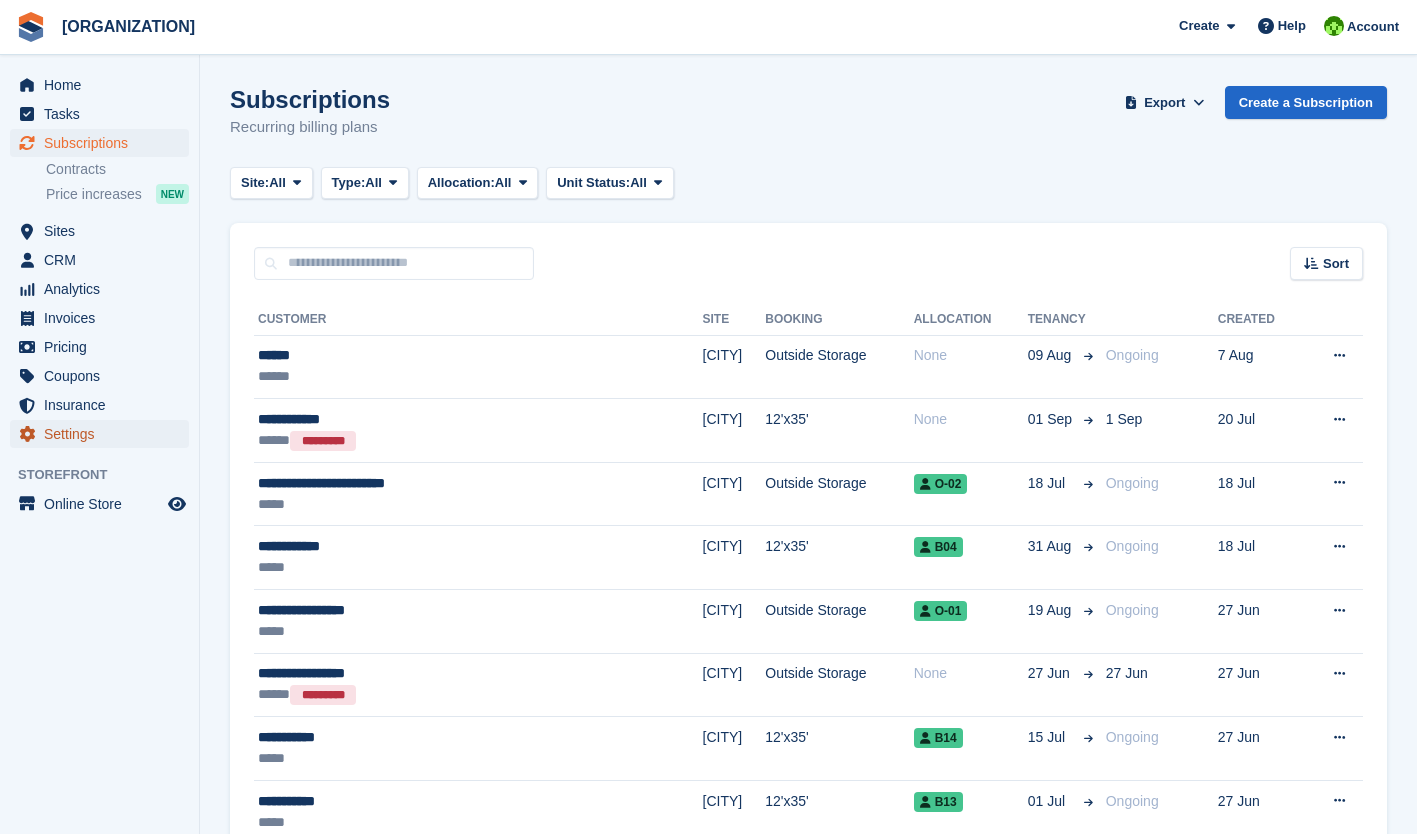 click on "Settings" at bounding box center (104, 434) 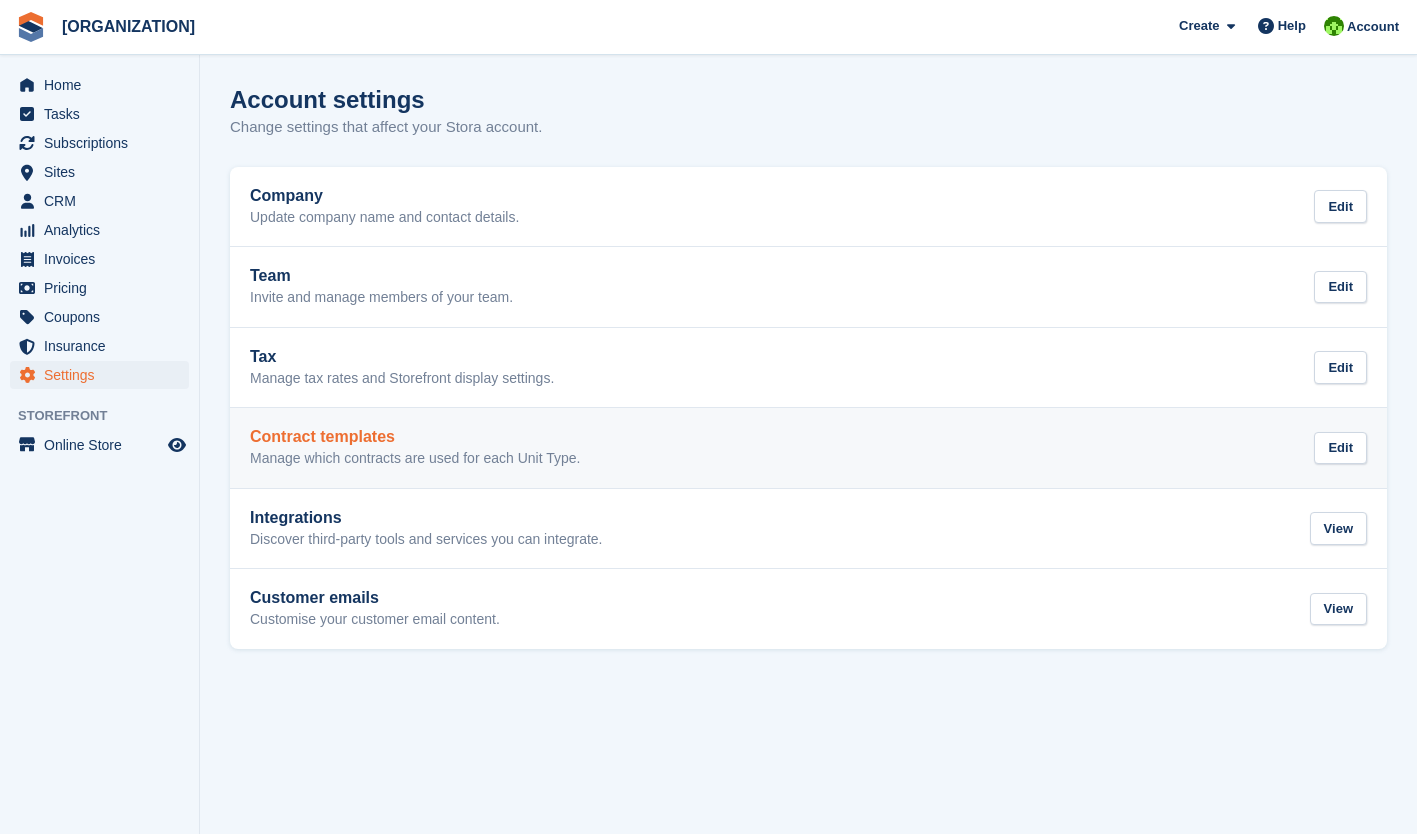 click on "Contract templates
Manage which contracts are used for each Unit Type.
Edit" at bounding box center [808, 448] 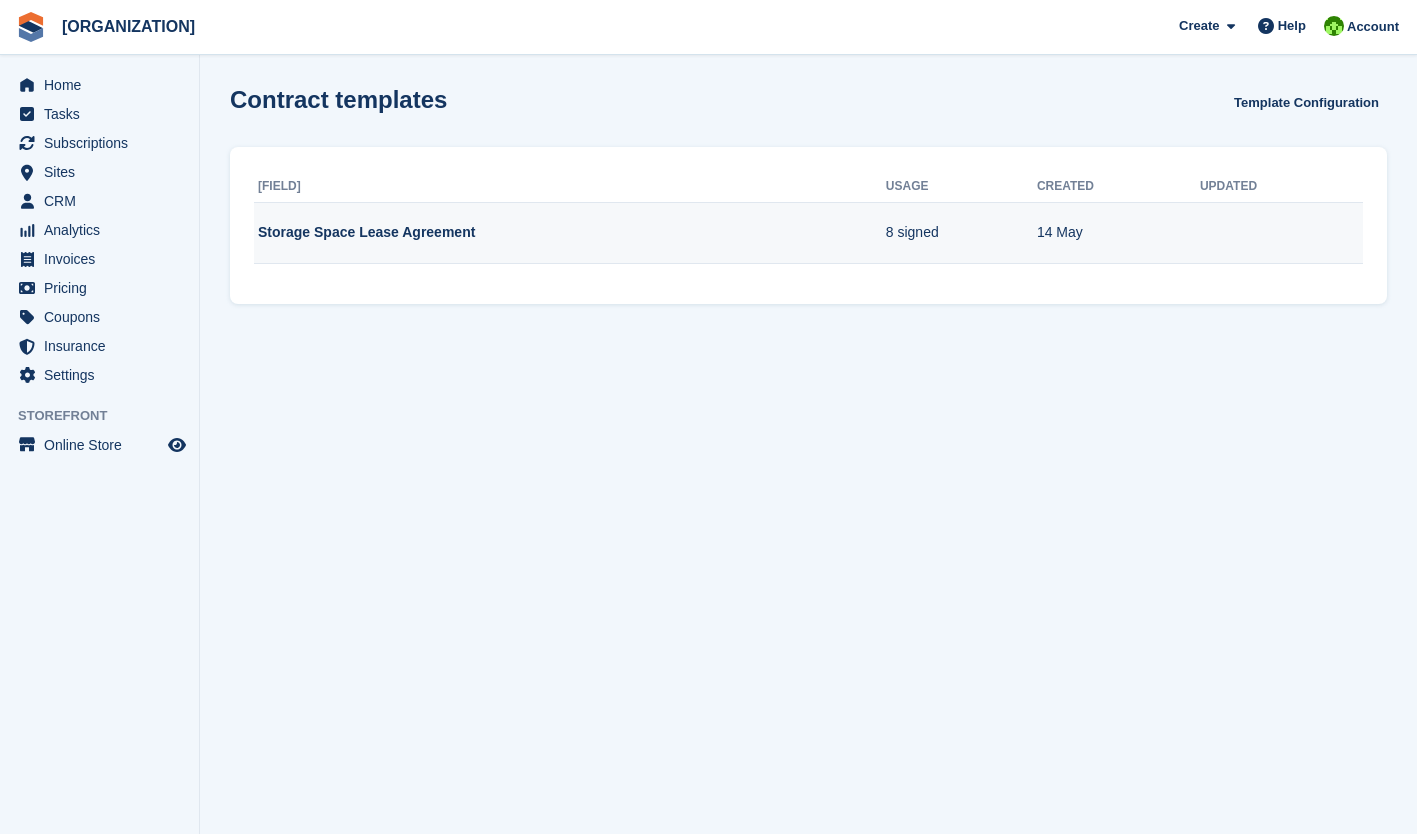 click on "[TEXT]" at bounding box center (570, 233) 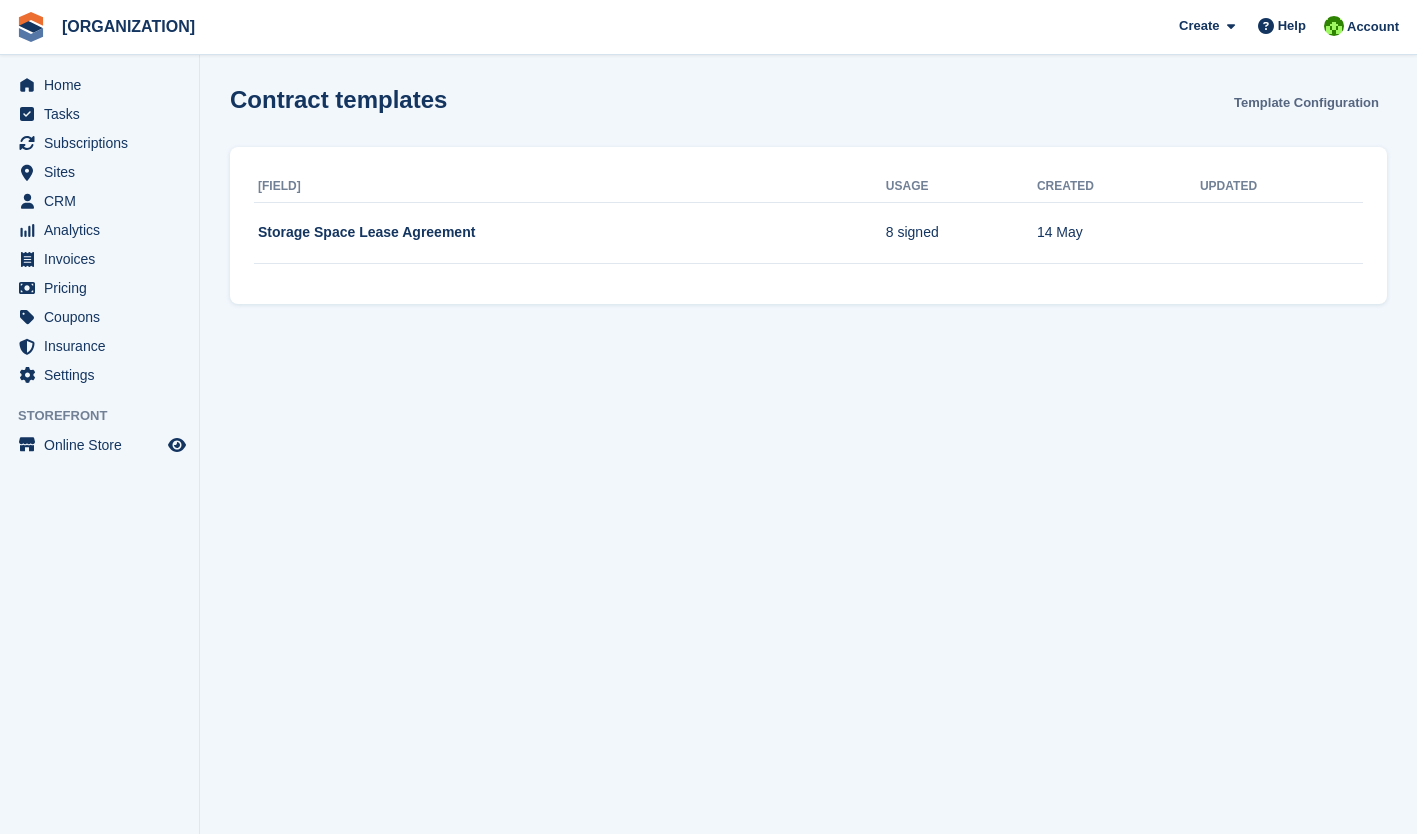 click on "Template Configuration" at bounding box center (1306, 102) 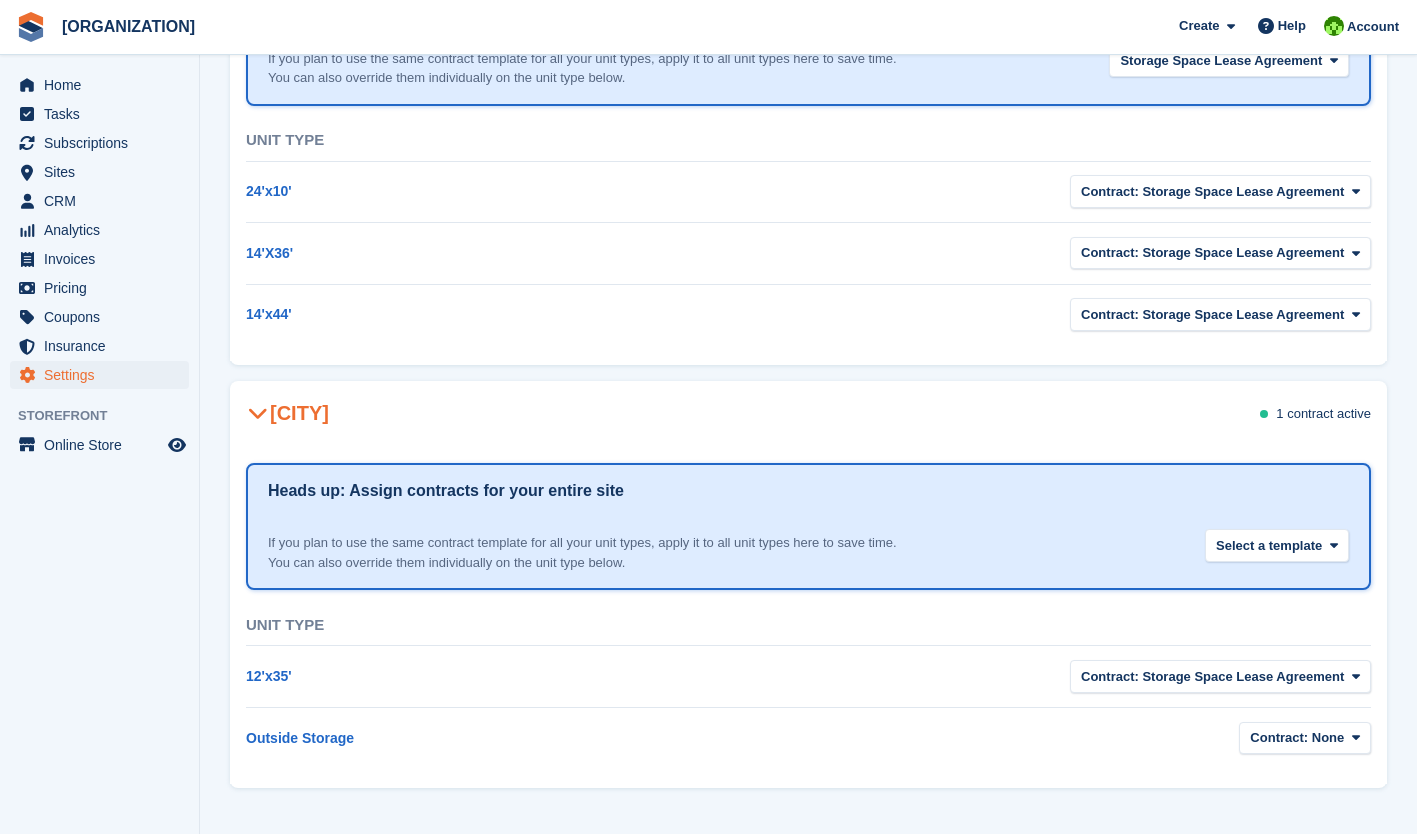 scroll, scrollTop: 270, scrollLeft: 0, axis: vertical 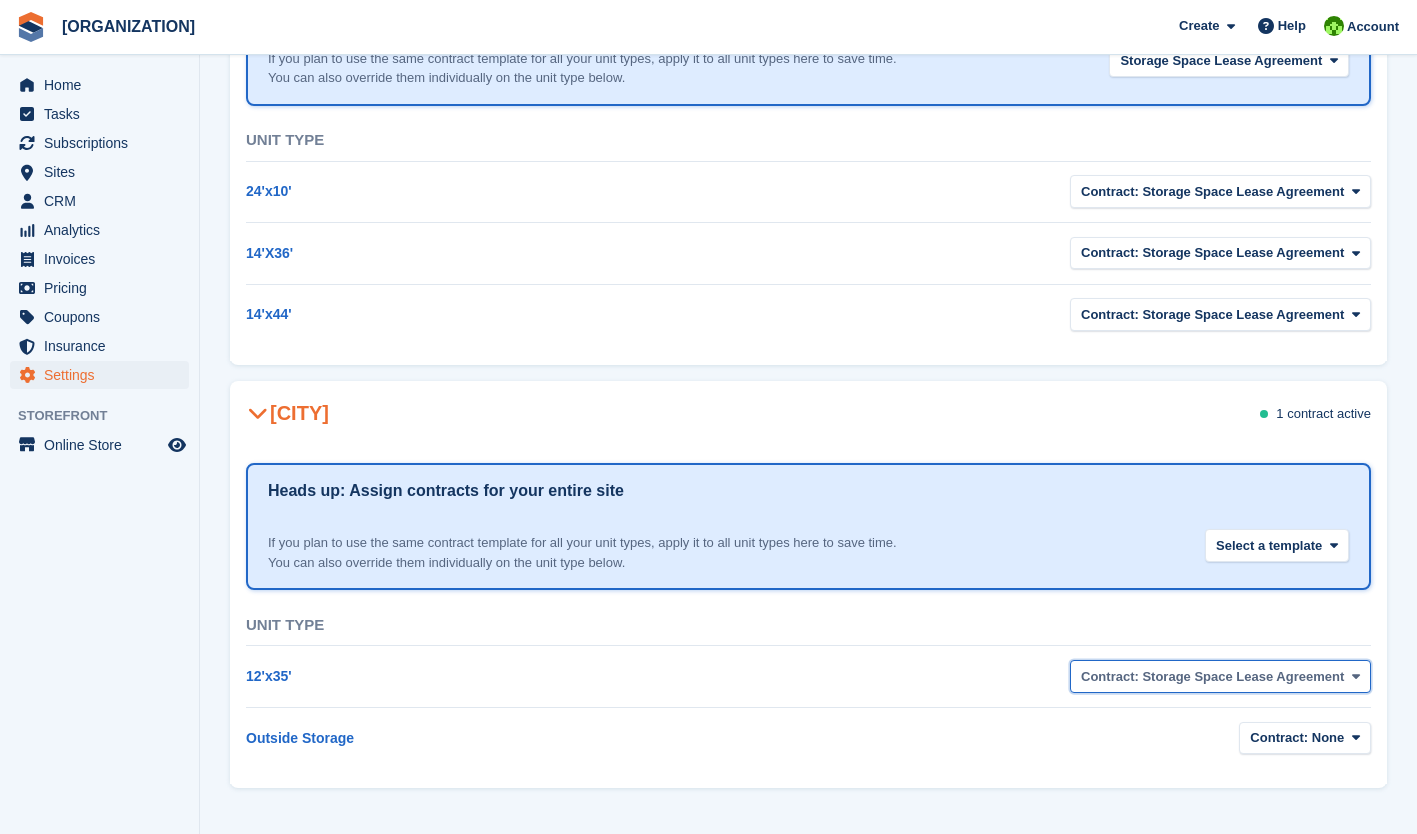 click on "Contract: [TEXT]" at bounding box center [1212, 677] 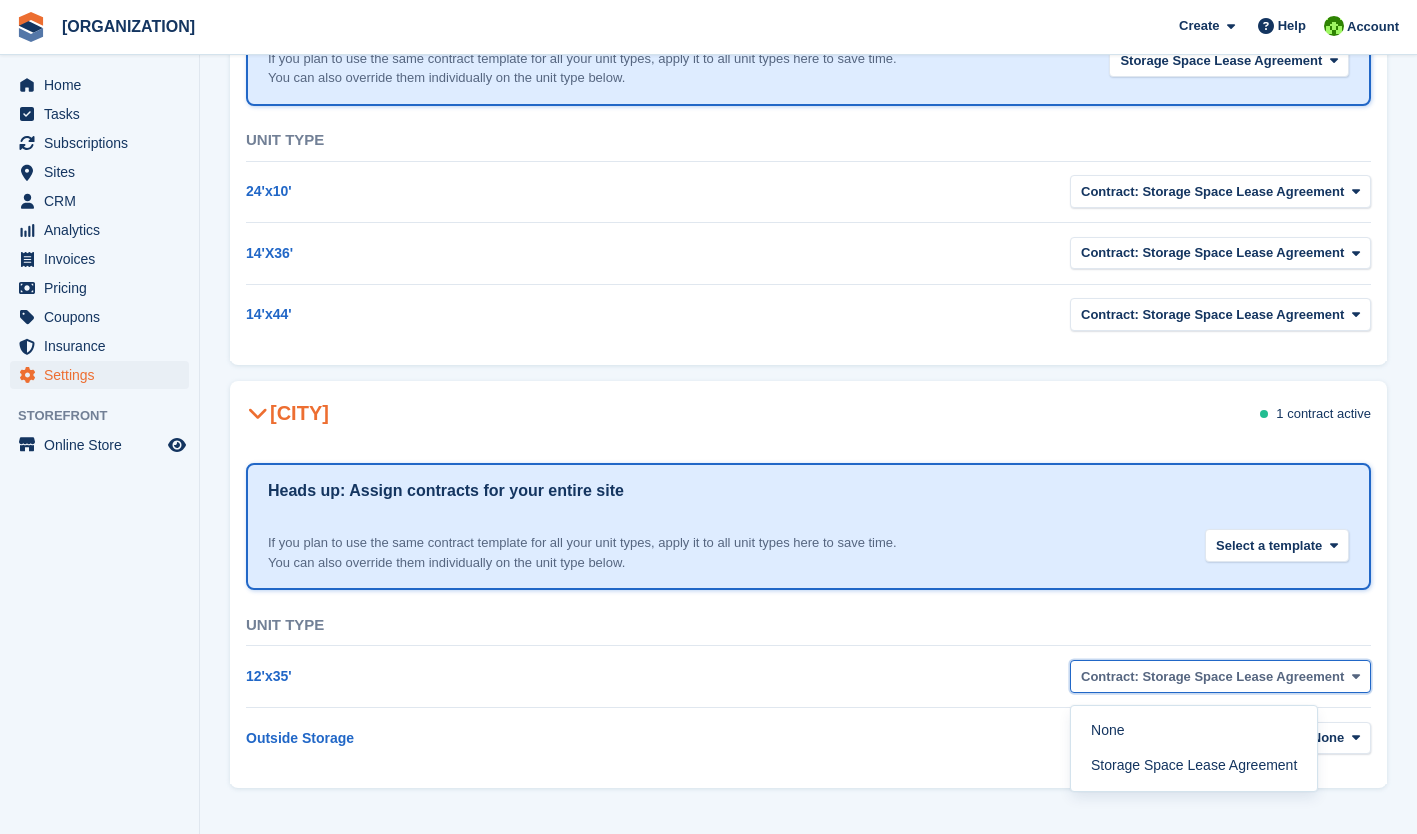 click on "Contract: [TEXT]" at bounding box center [1212, 677] 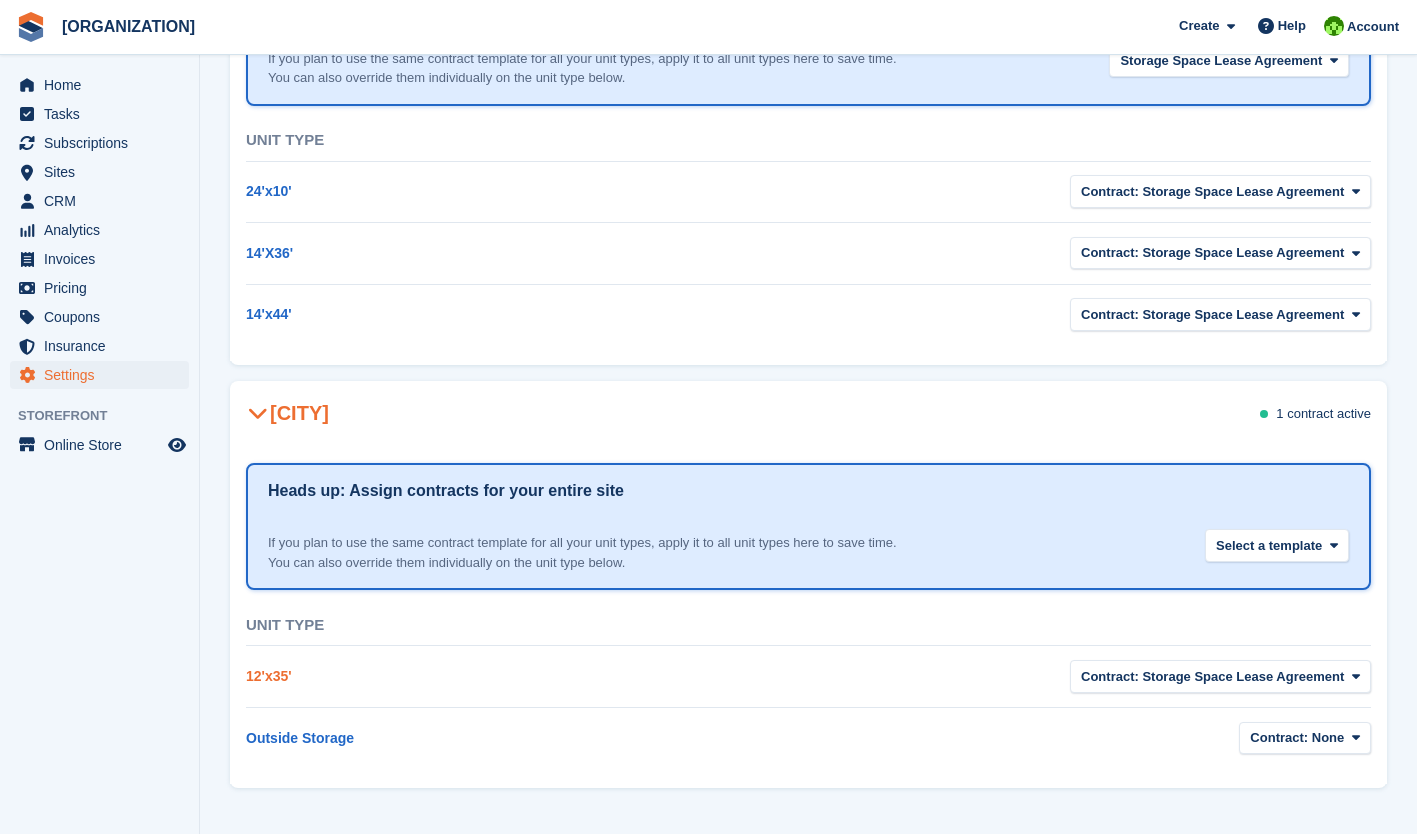 click on "12'x35'" at bounding box center [269, 676] 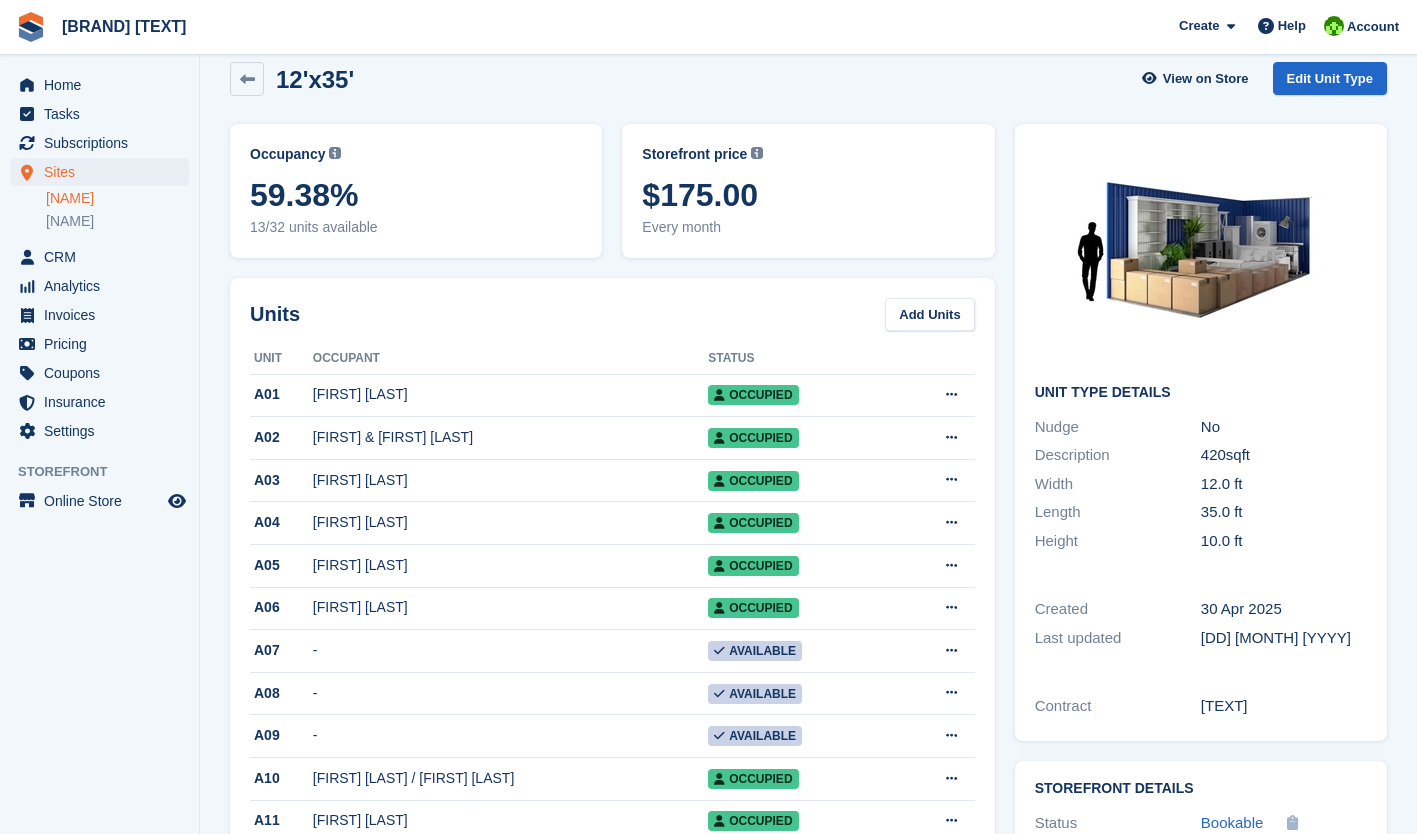 scroll, scrollTop: 23, scrollLeft: 0, axis: vertical 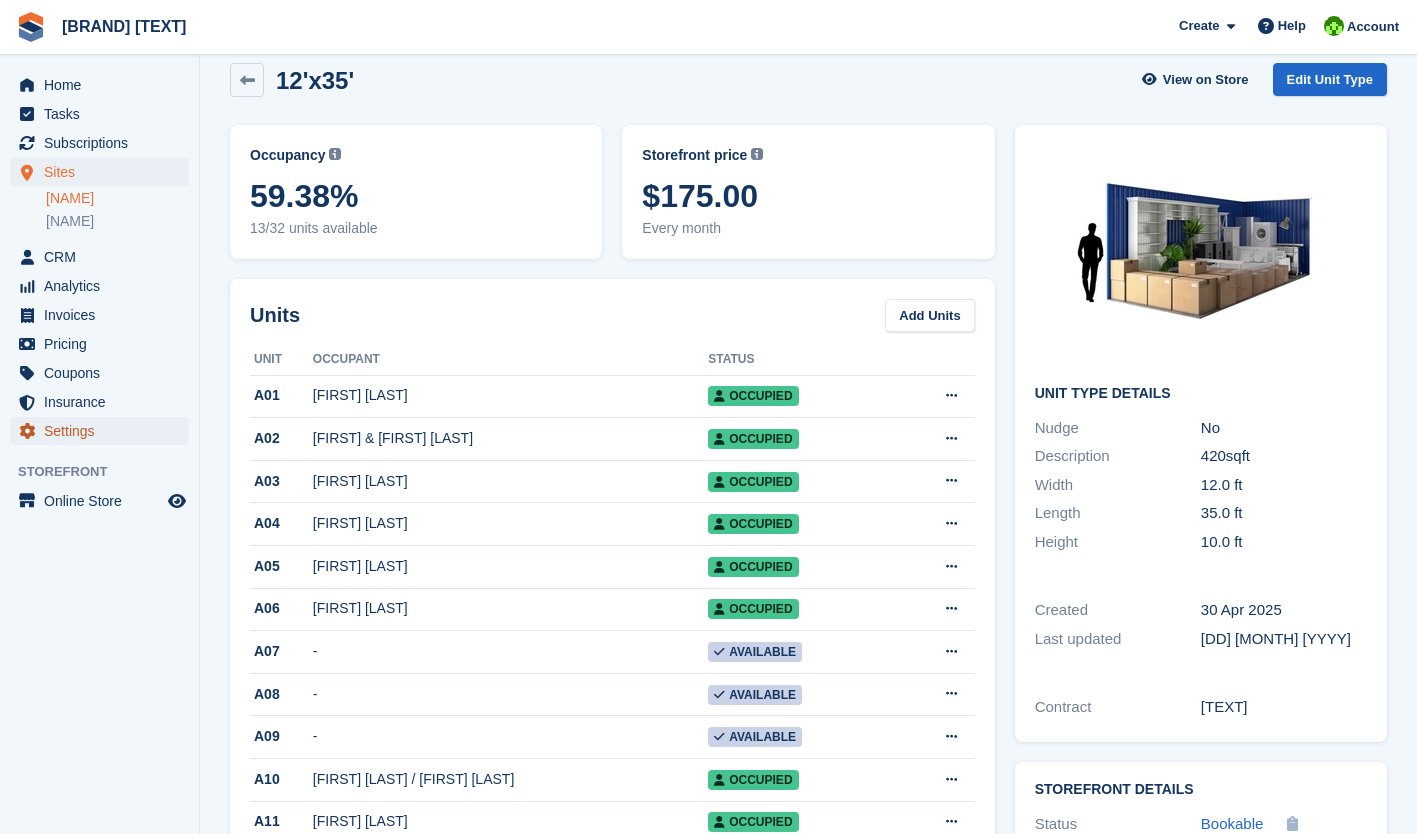 click on "Settings" at bounding box center (104, 431) 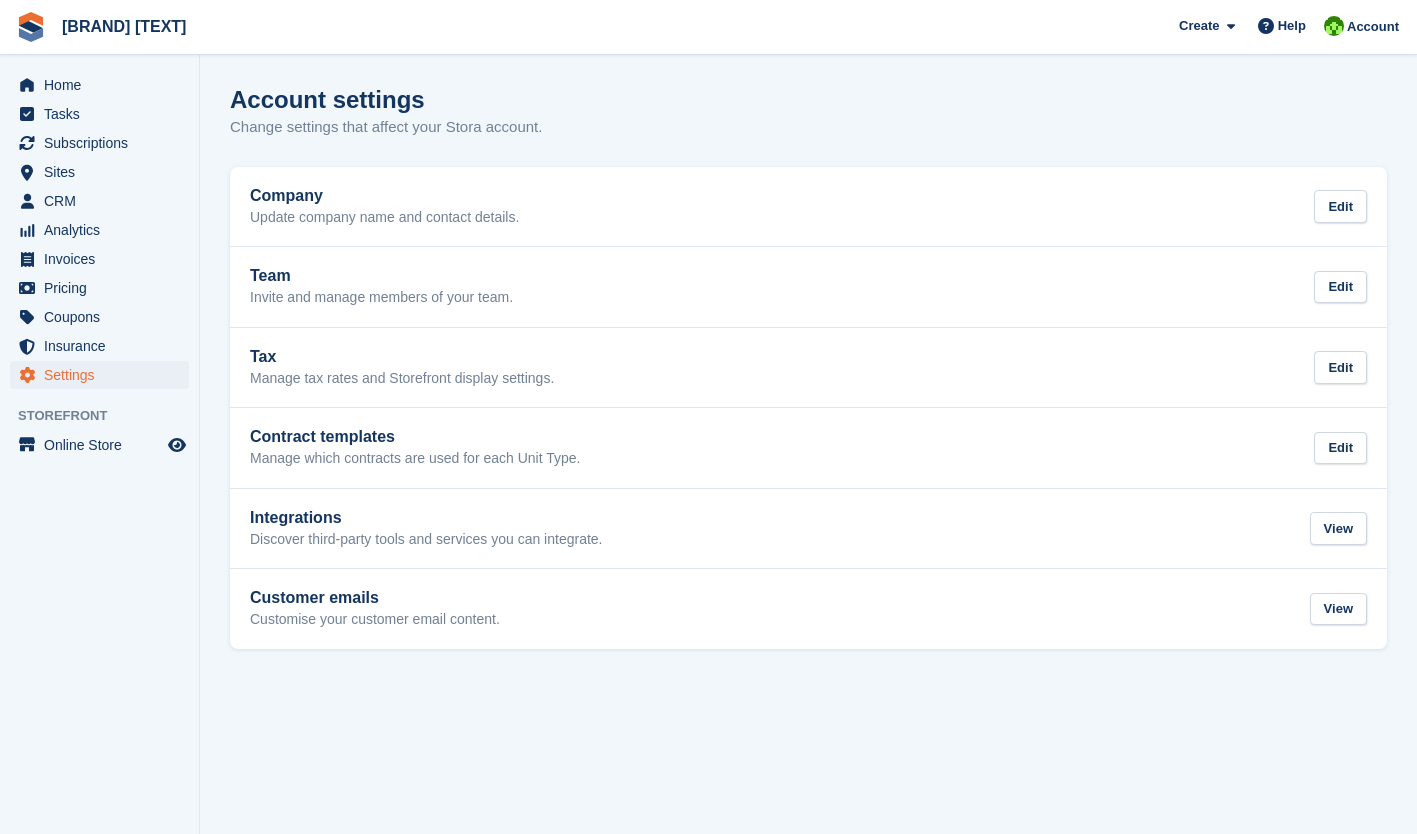 scroll, scrollTop: 0, scrollLeft: 0, axis: both 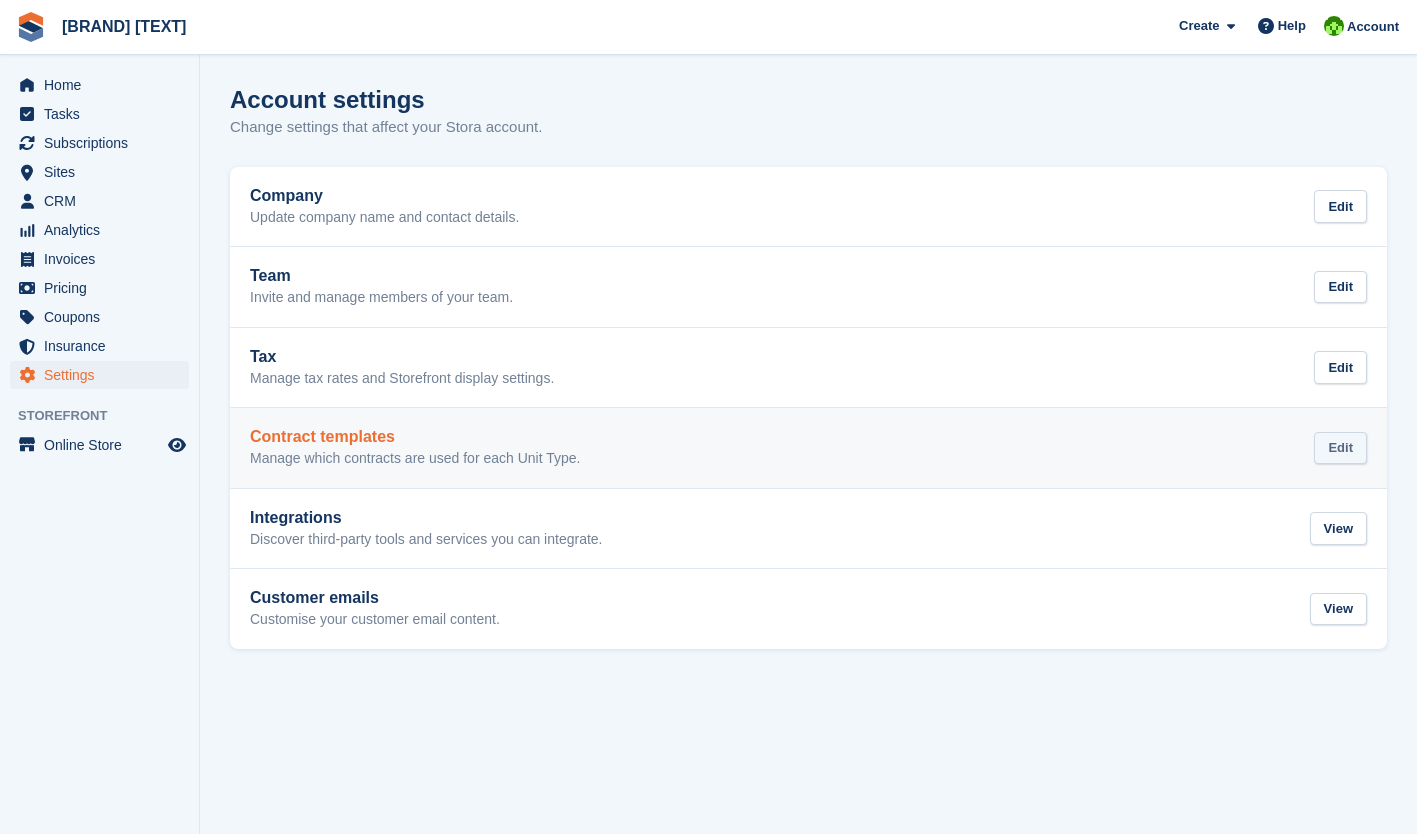 click on "Edit" at bounding box center [1340, 448] 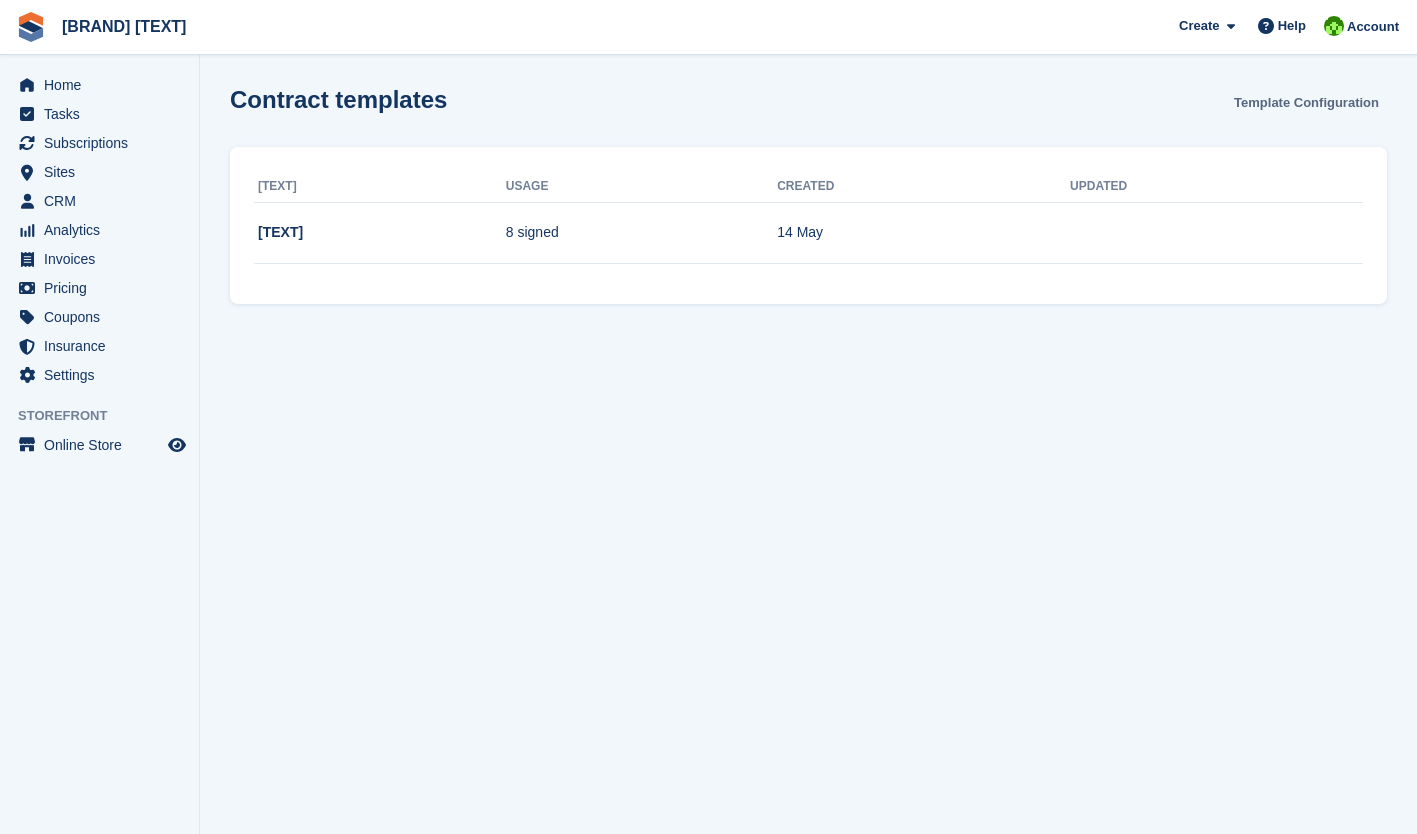 click on "Template Configuration" at bounding box center [1306, 102] 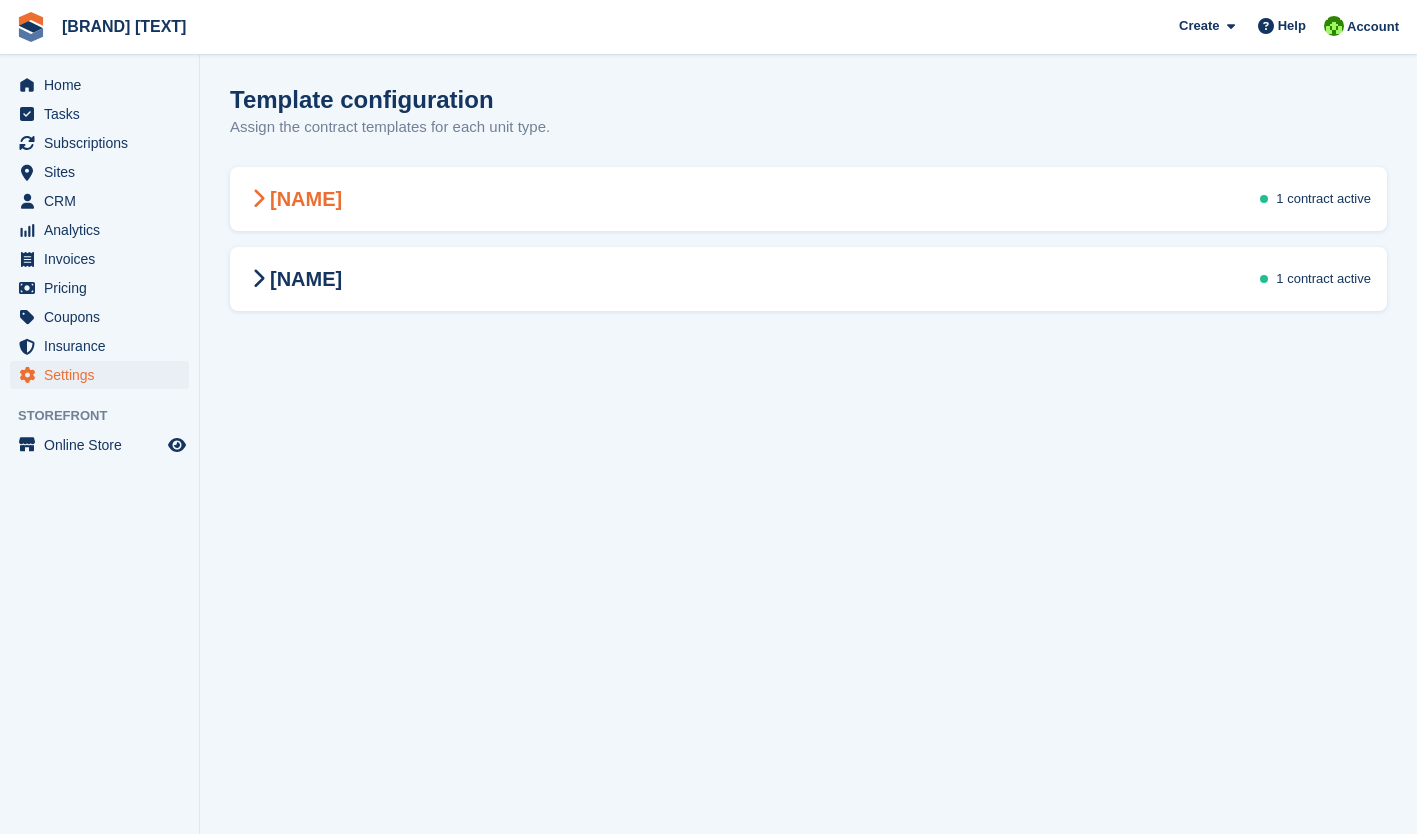 click on "[NAME]" at bounding box center [294, 199] 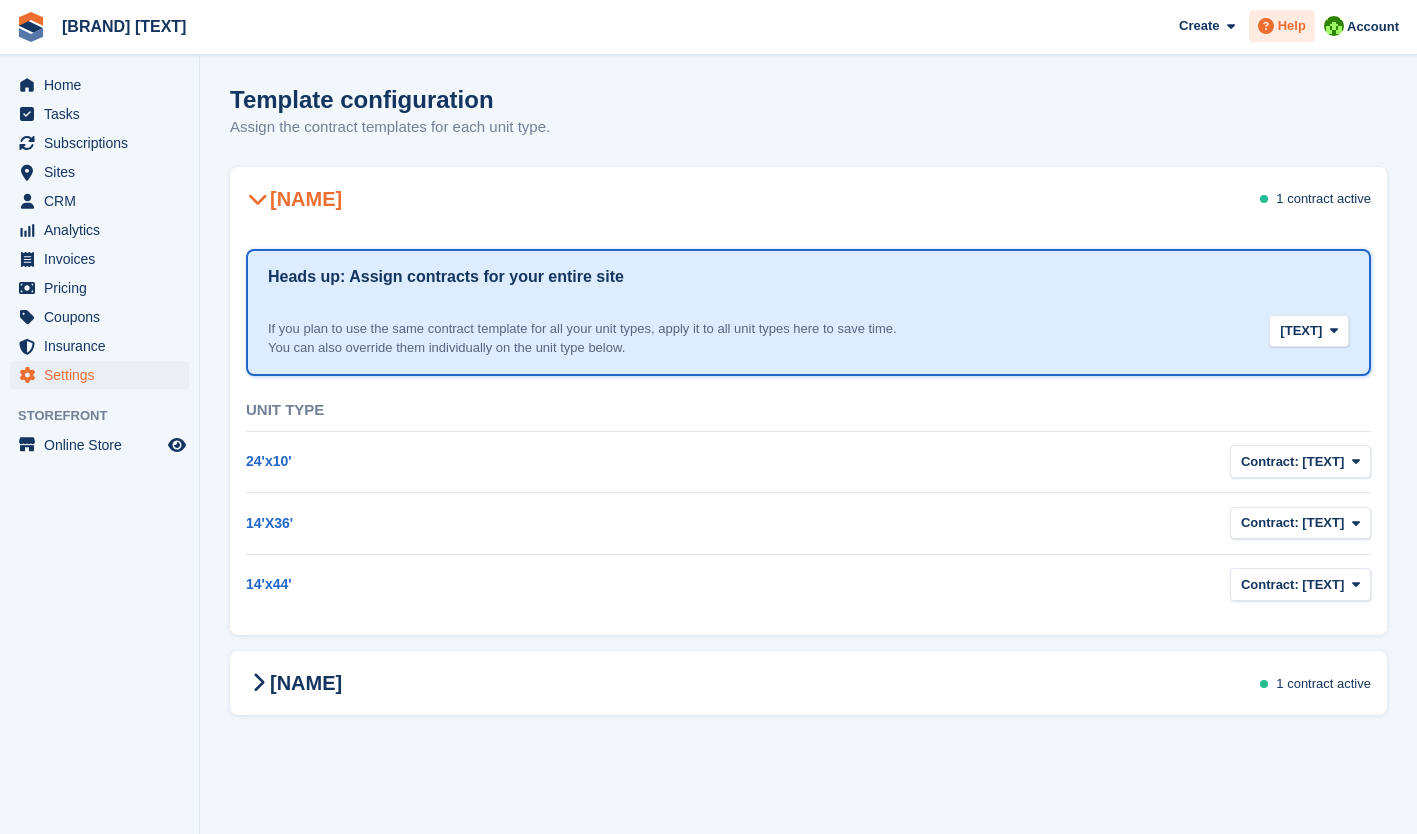 click at bounding box center [1266, 26] 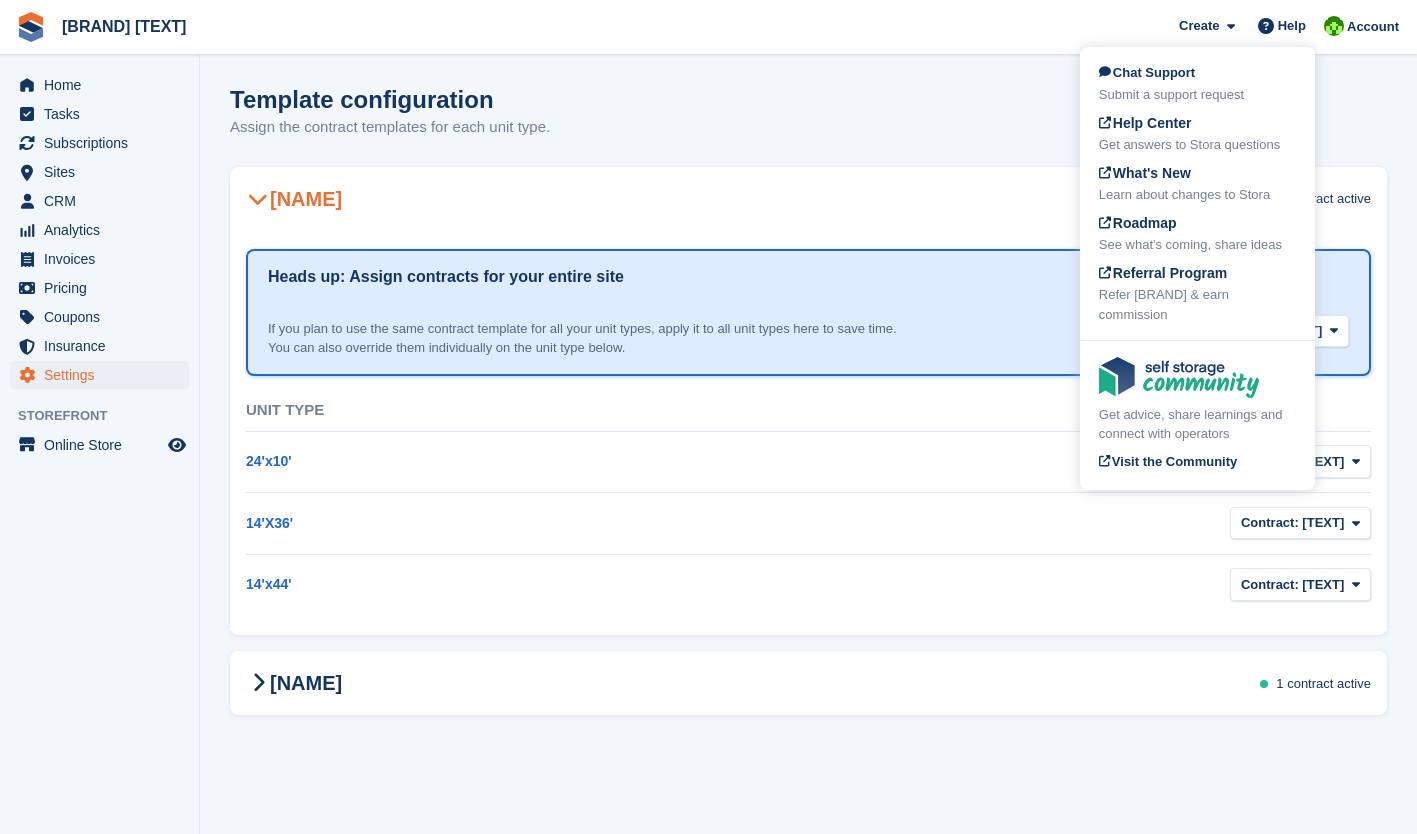 click on "Template configuration
Assign the contract templates for each unit type." at bounding box center (808, 124) 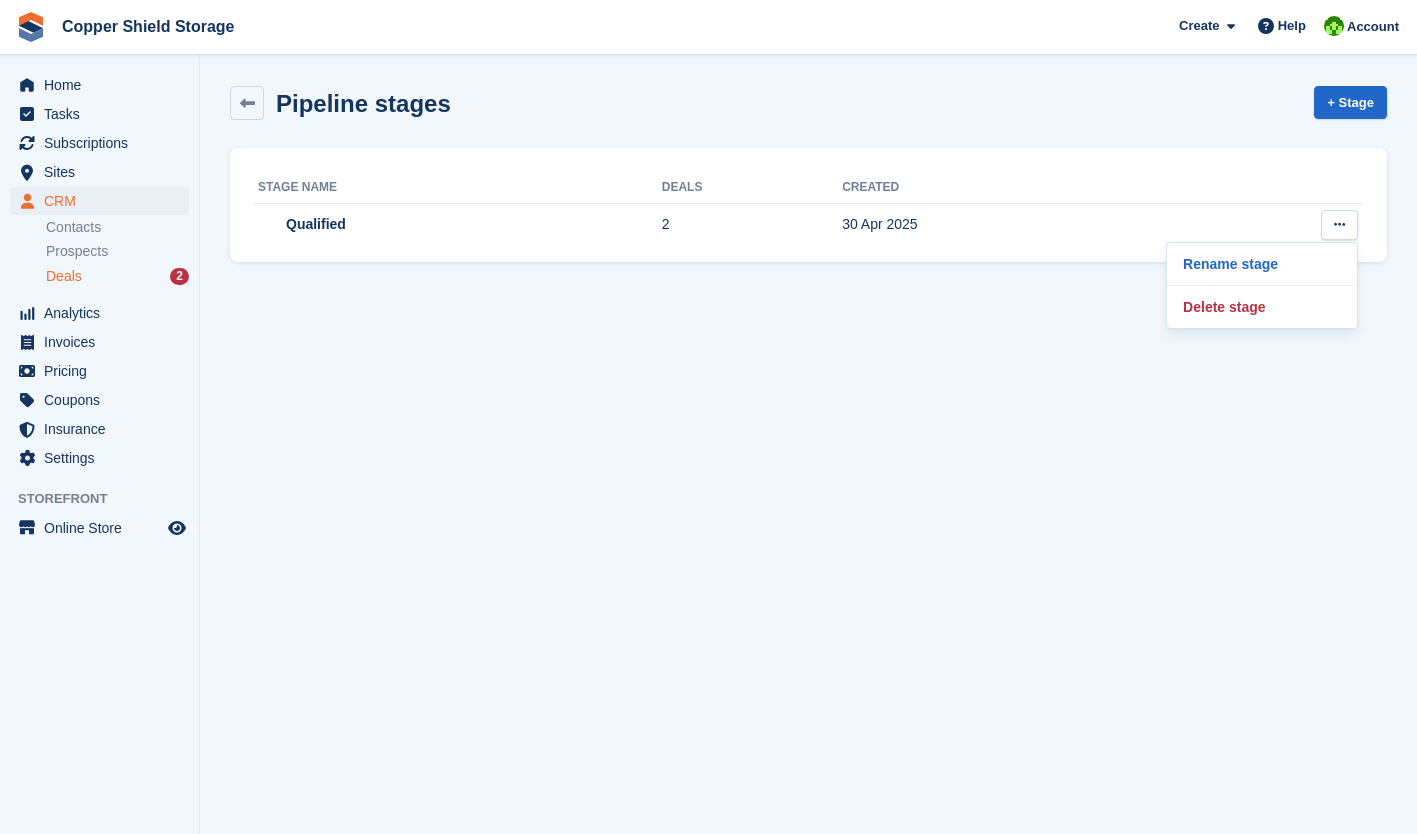 scroll, scrollTop: 0, scrollLeft: 0, axis: both 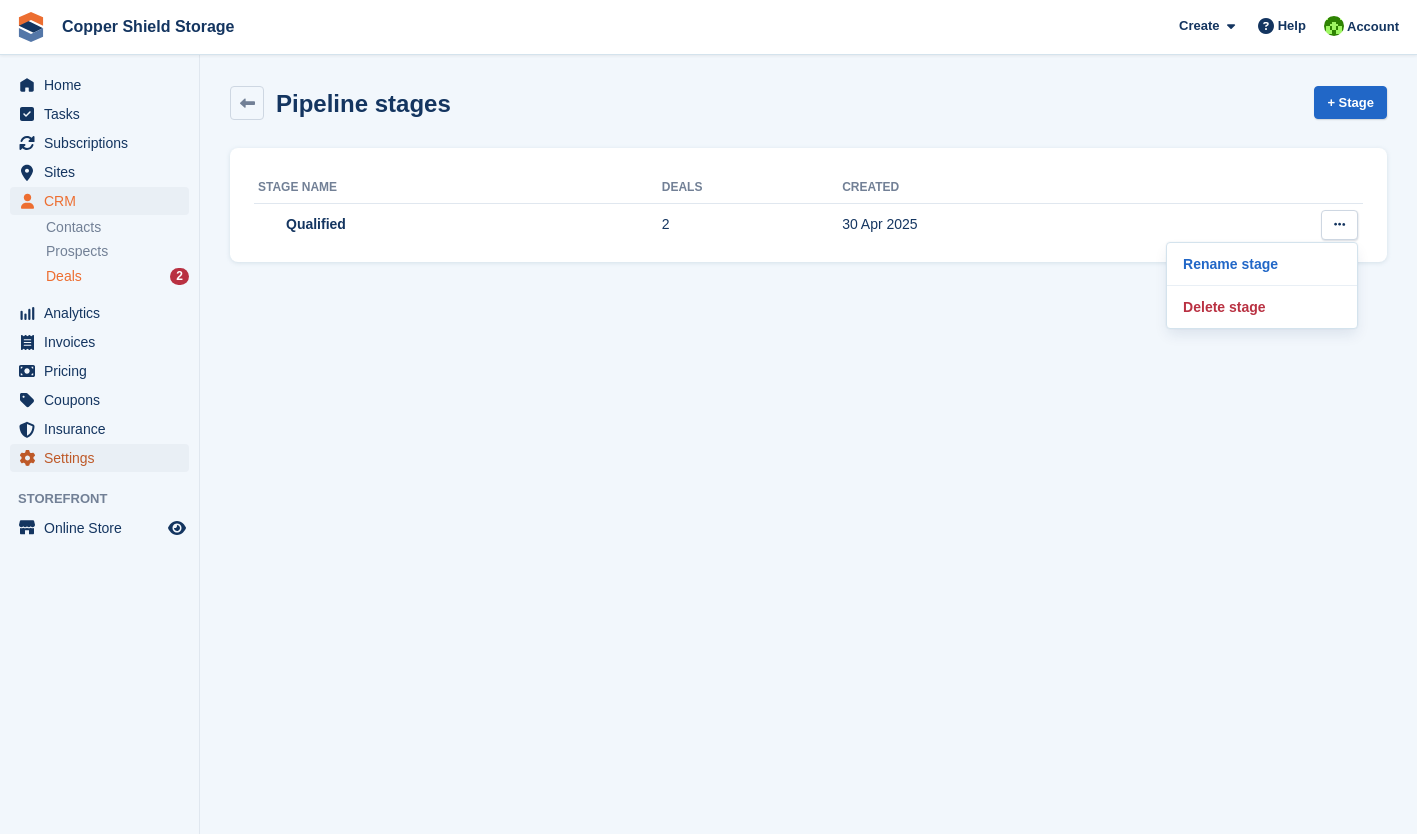 click on "Settings" at bounding box center [104, 458] 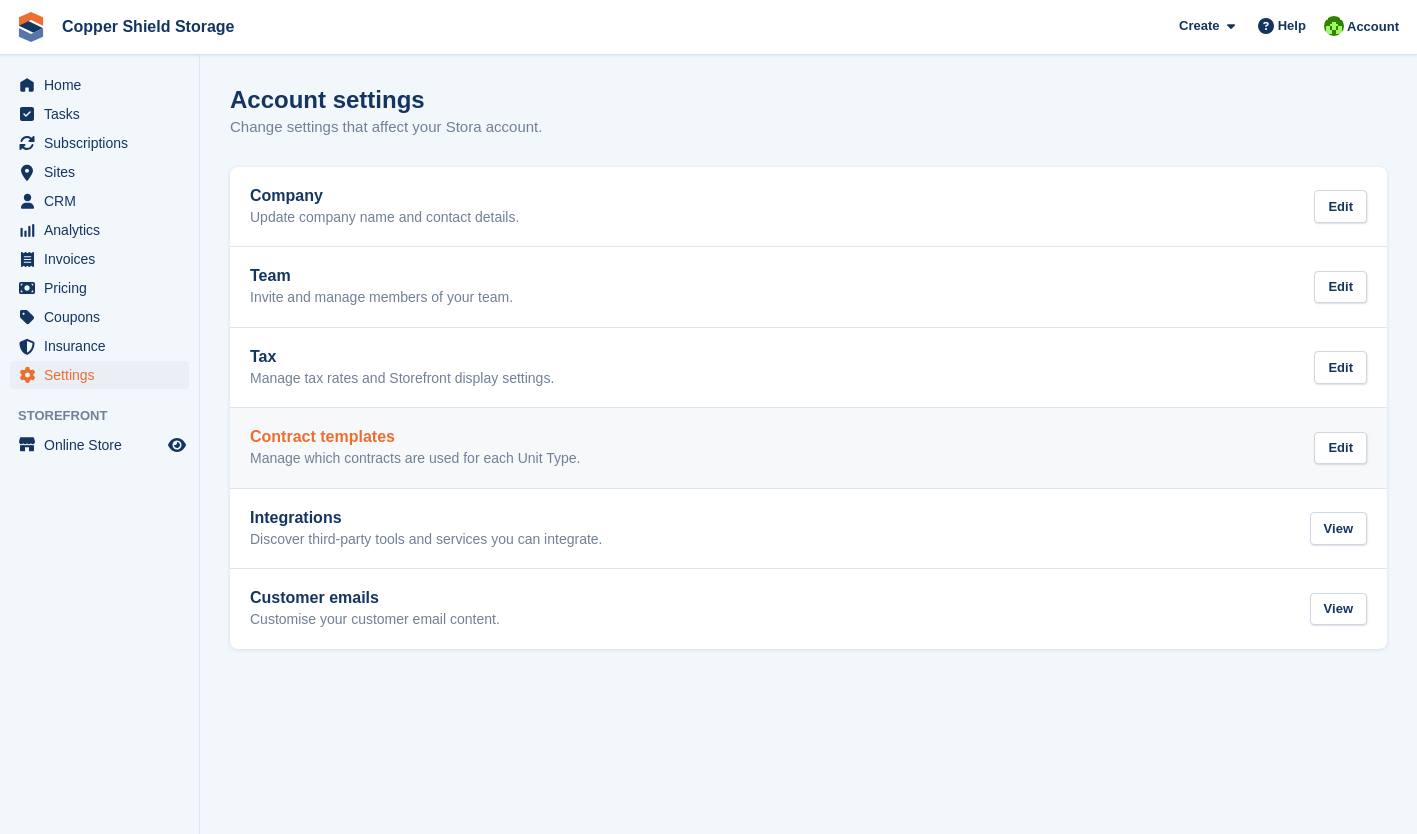 click on "Contract templates
Manage which contracts are used for each Unit Type." at bounding box center [415, 448] 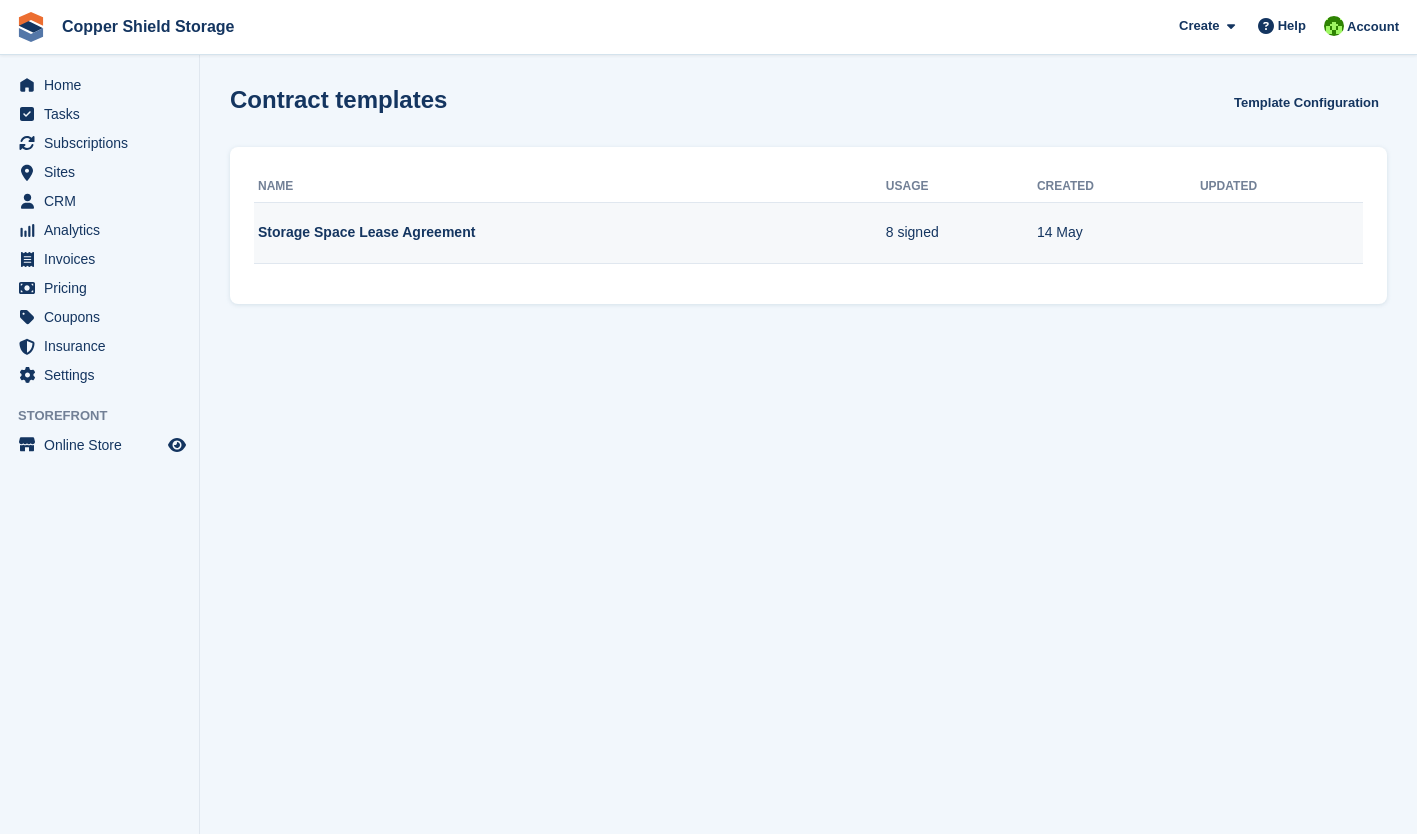 click on "[TEXT]" at bounding box center [570, 233] 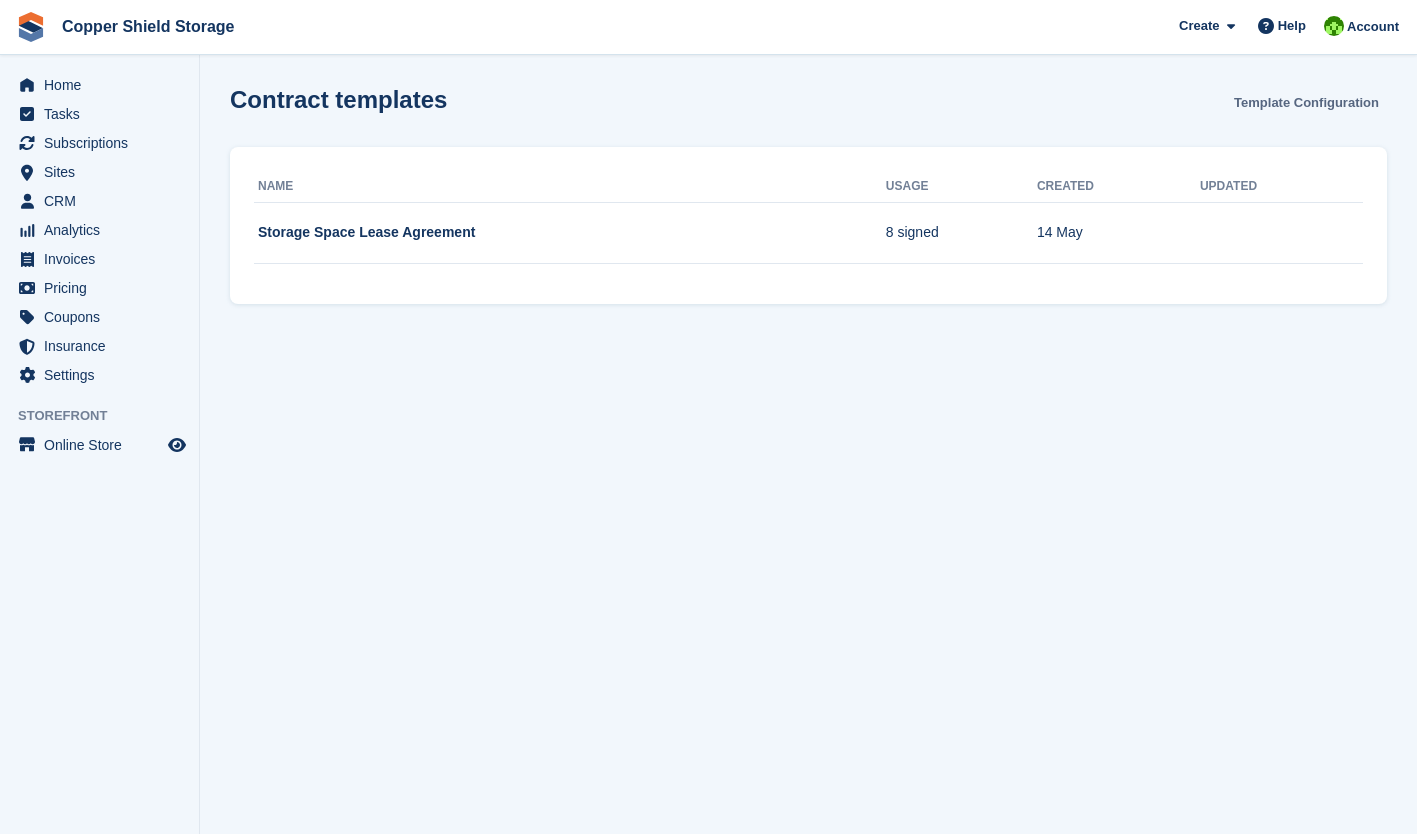 click on "Template Configuration" at bounding box center (1306, 102) 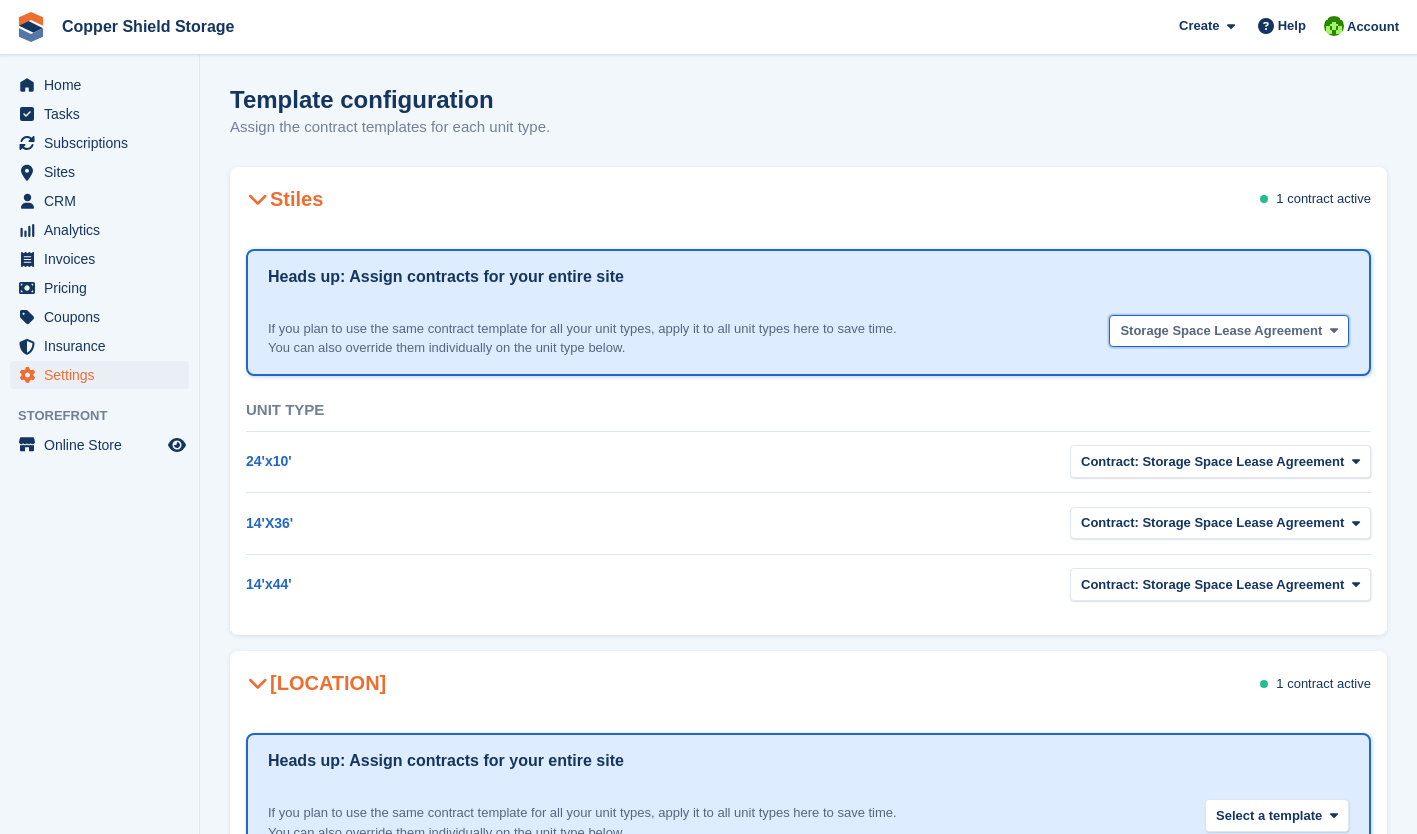 click on "[TEXT]" at bounding box center (1221, 331) 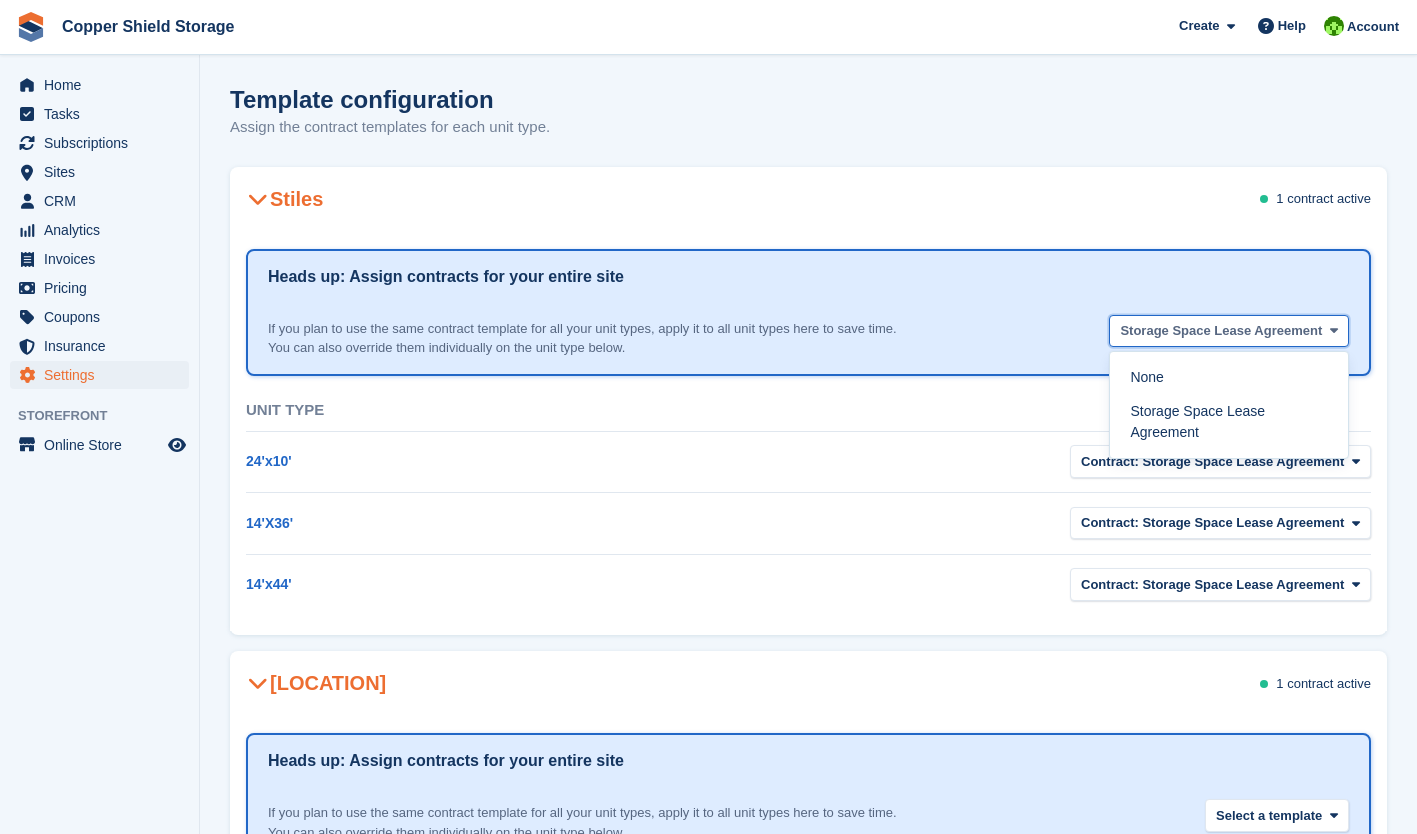 click on "[TEXT]" at bounding box center [1221, 331] 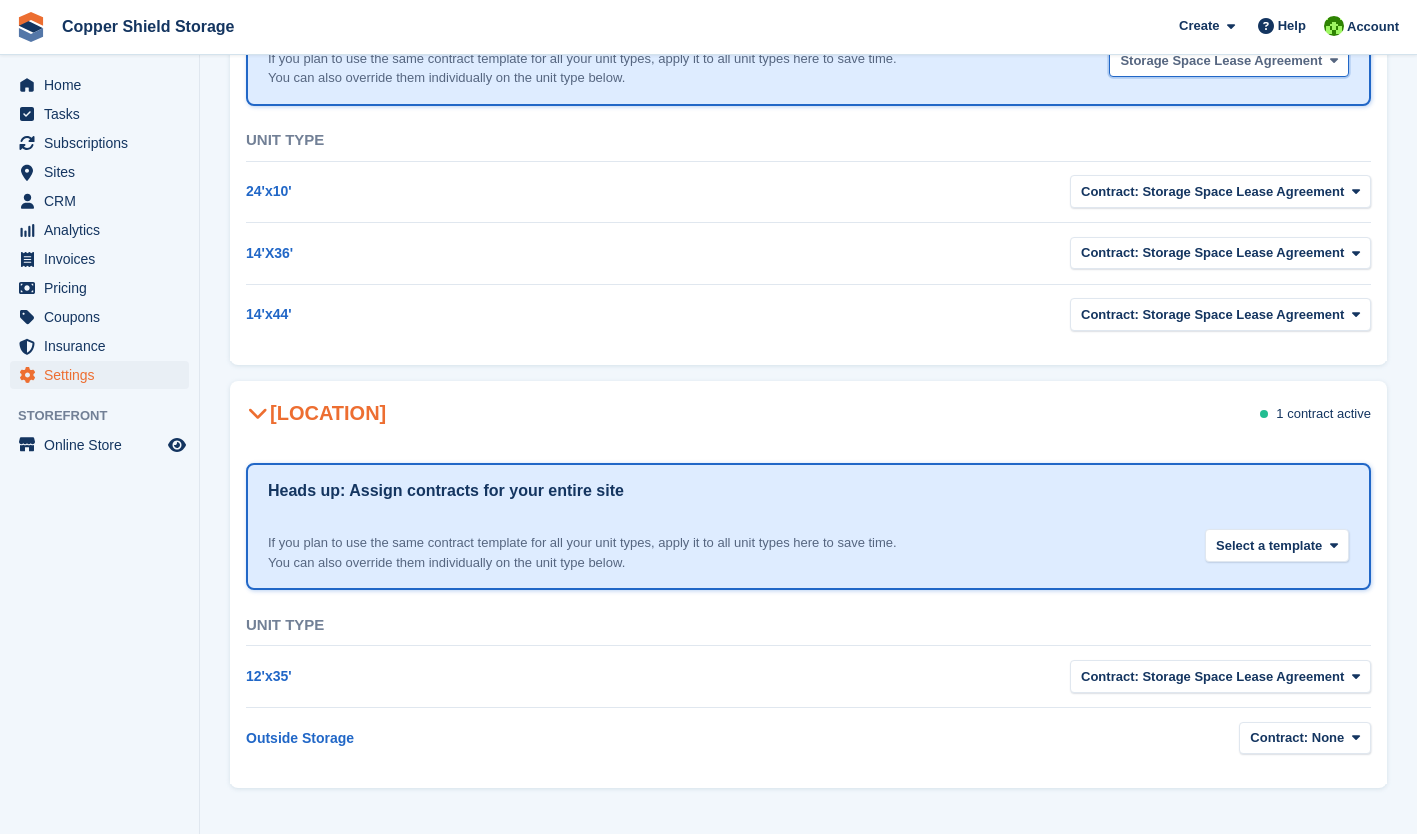 scroll, scrollTop: 268, scrollLeft: 0, axis: vertical 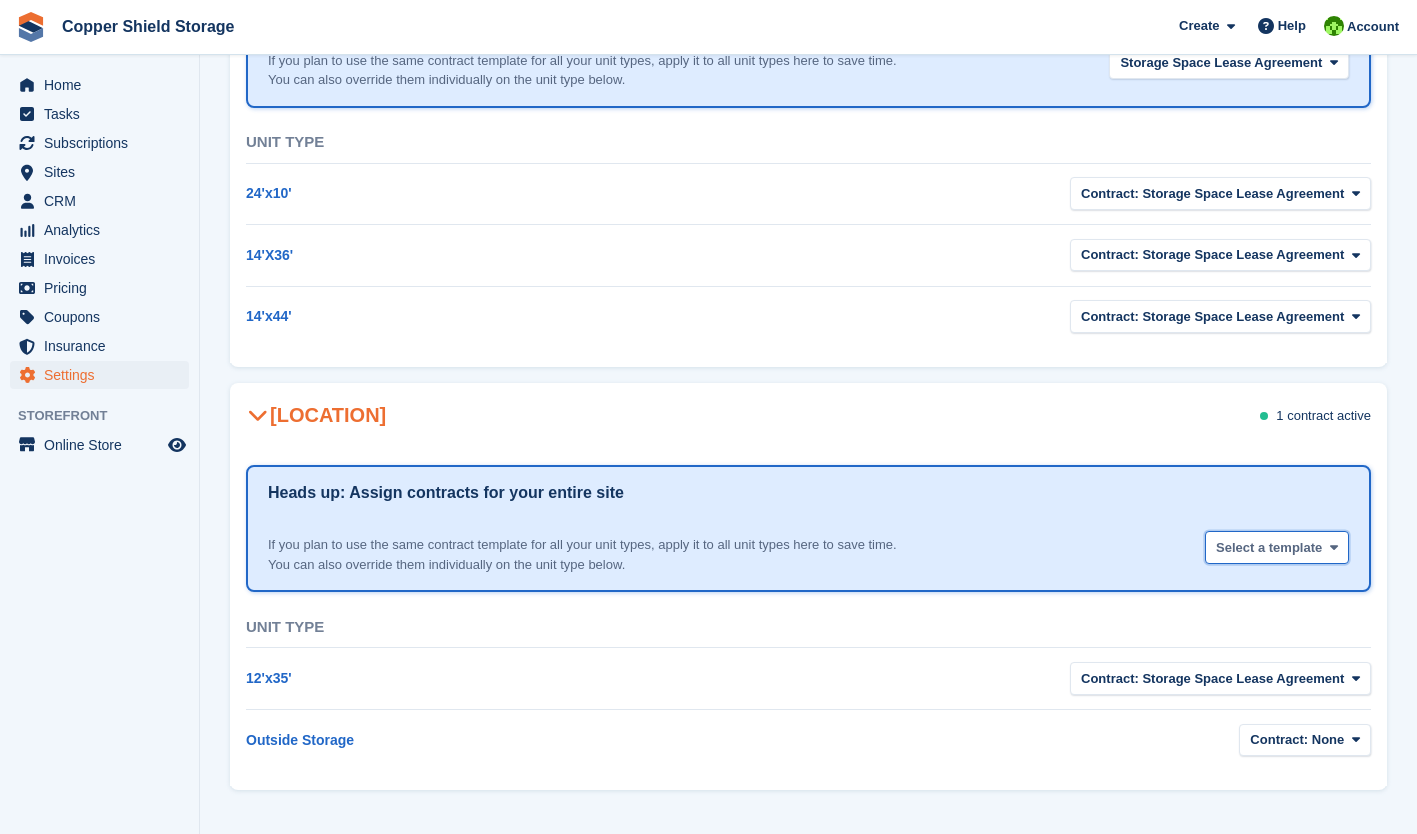 click on "Select a template" at bounding box center [1269, 548] 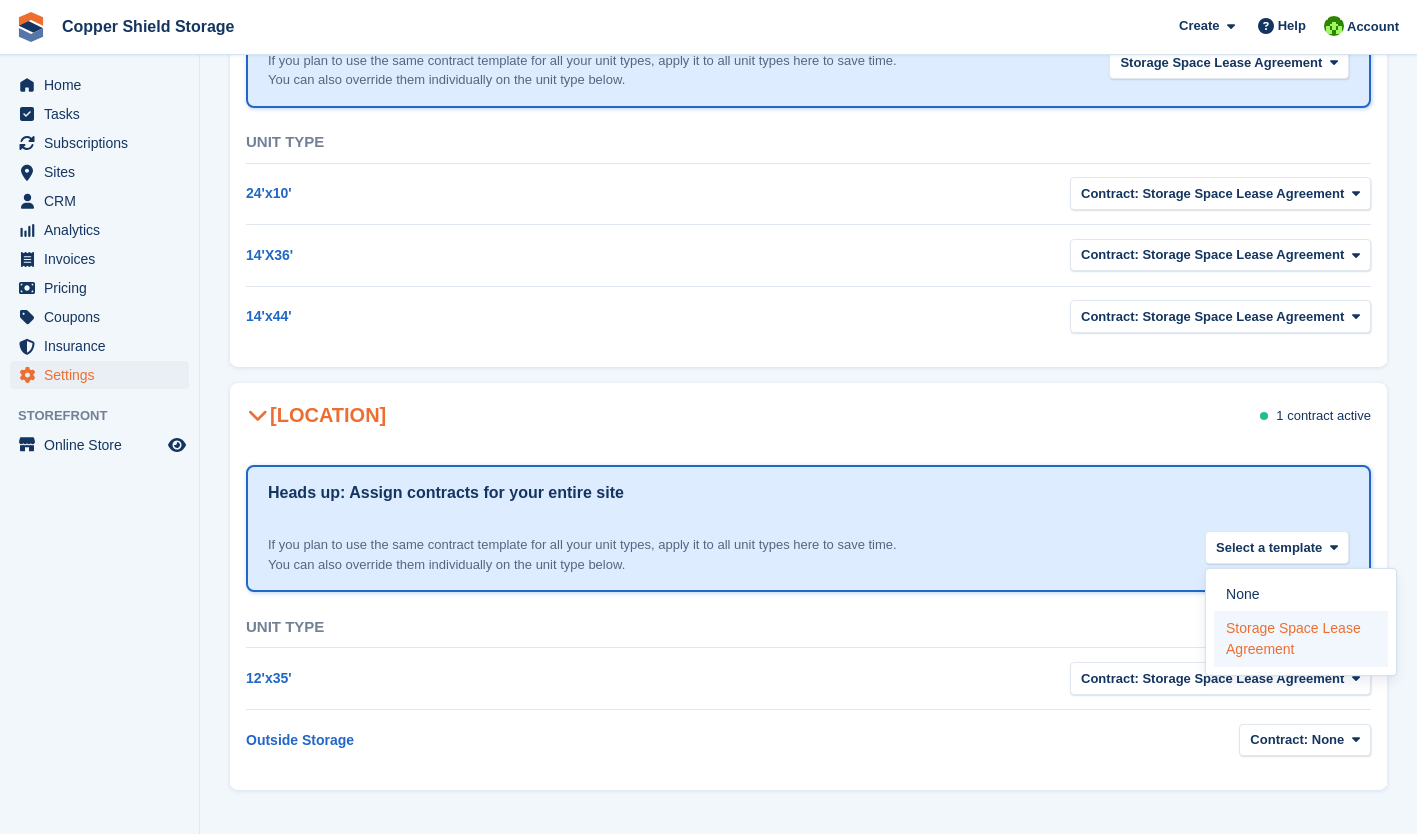 click on "[TEXT]" at bounding box center [1301, 639] 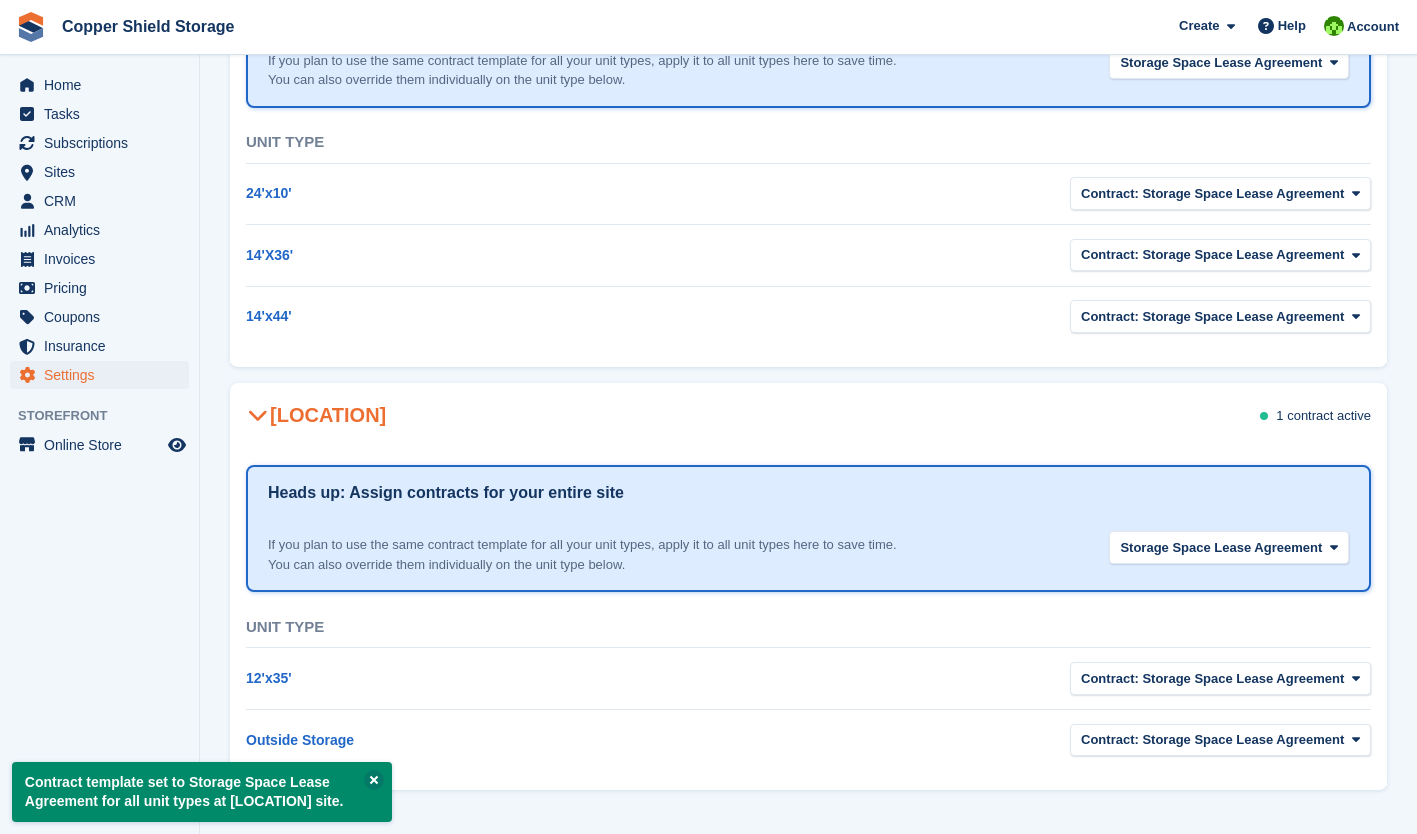 scroll, scrollTop: 270, scrollLeft: 0, axis: vertical 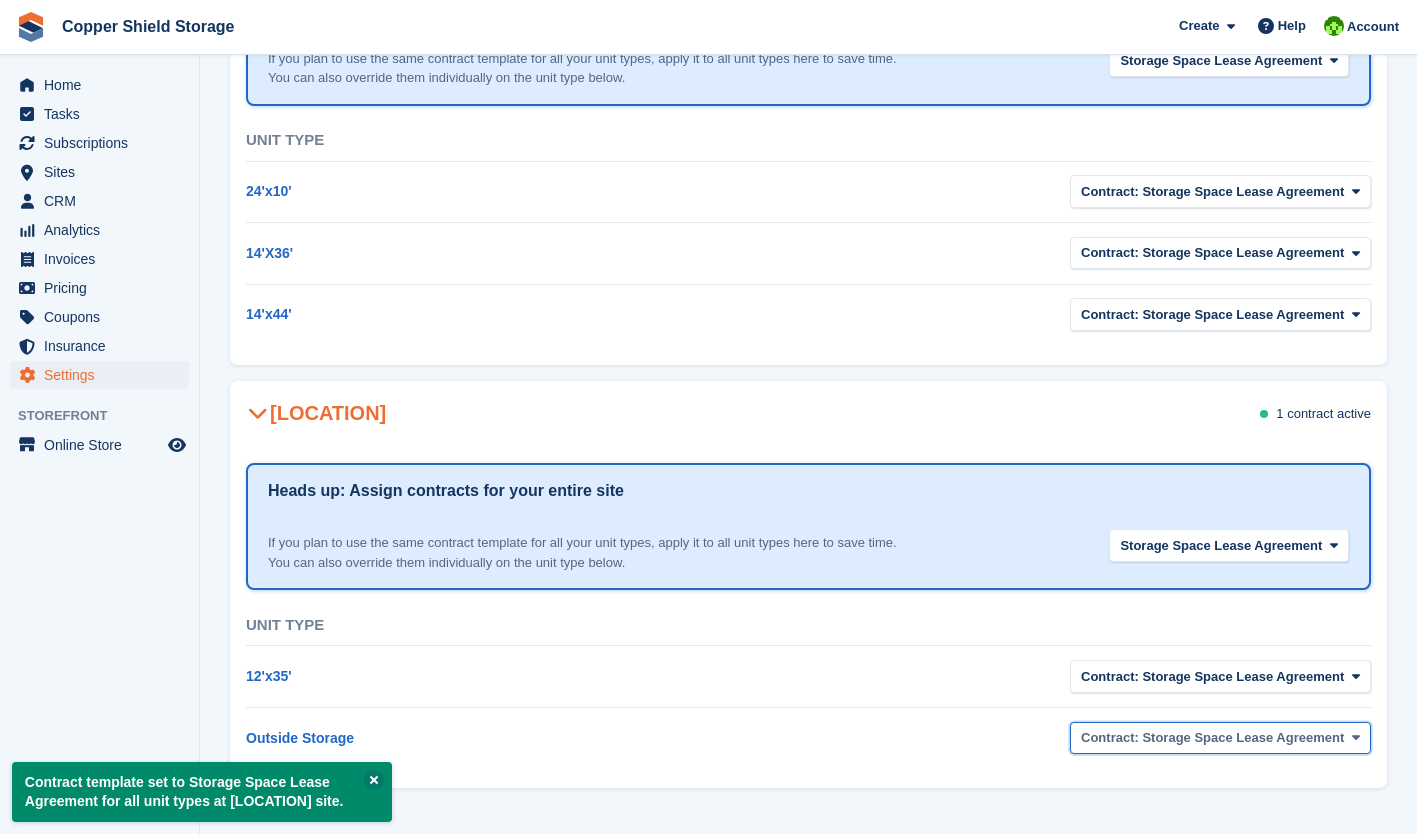 click on "Contract: [TEXT]" at bounding box center [1212, 738] 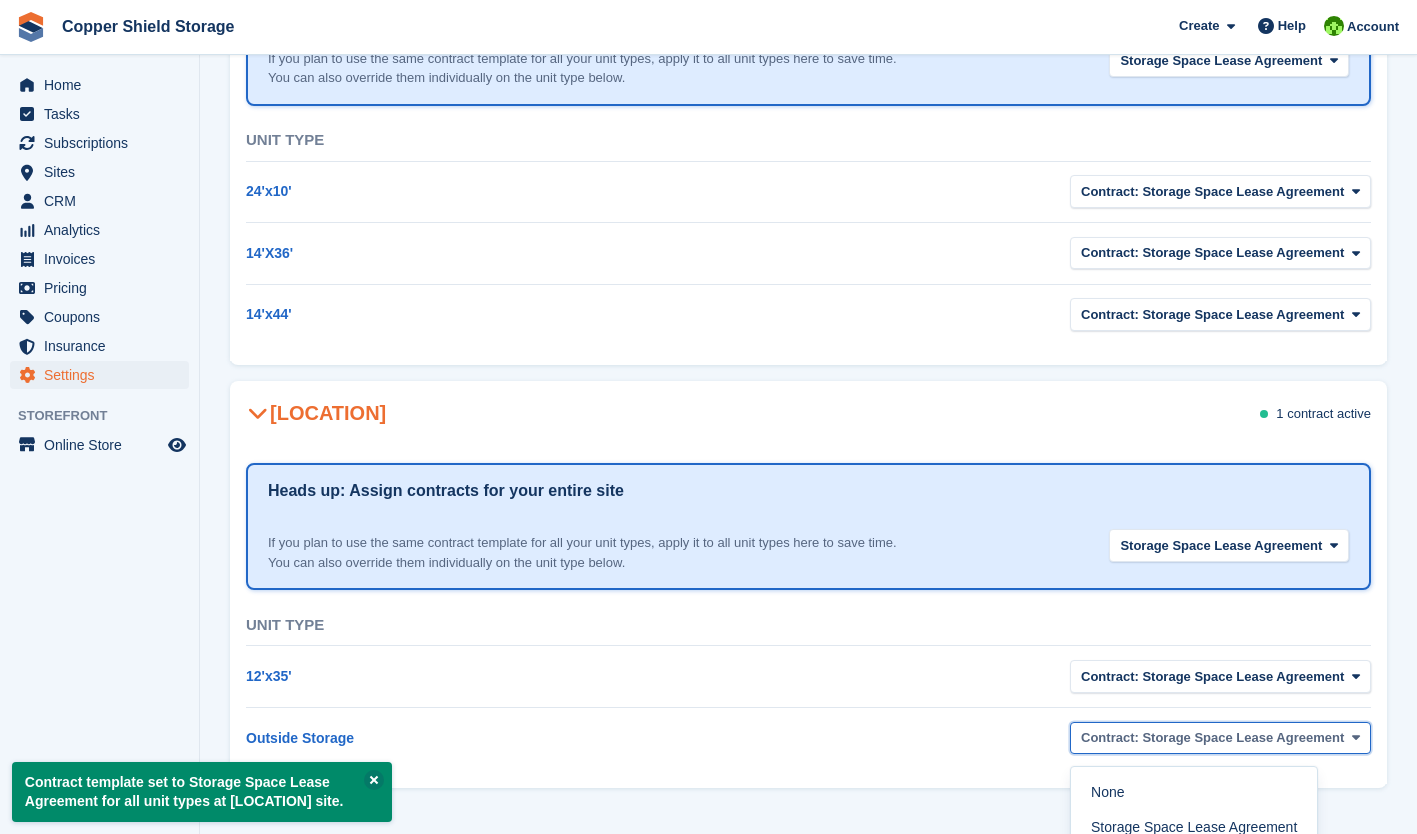 click on "Contract: [TEXT]" at bounding box center [1212, 738] 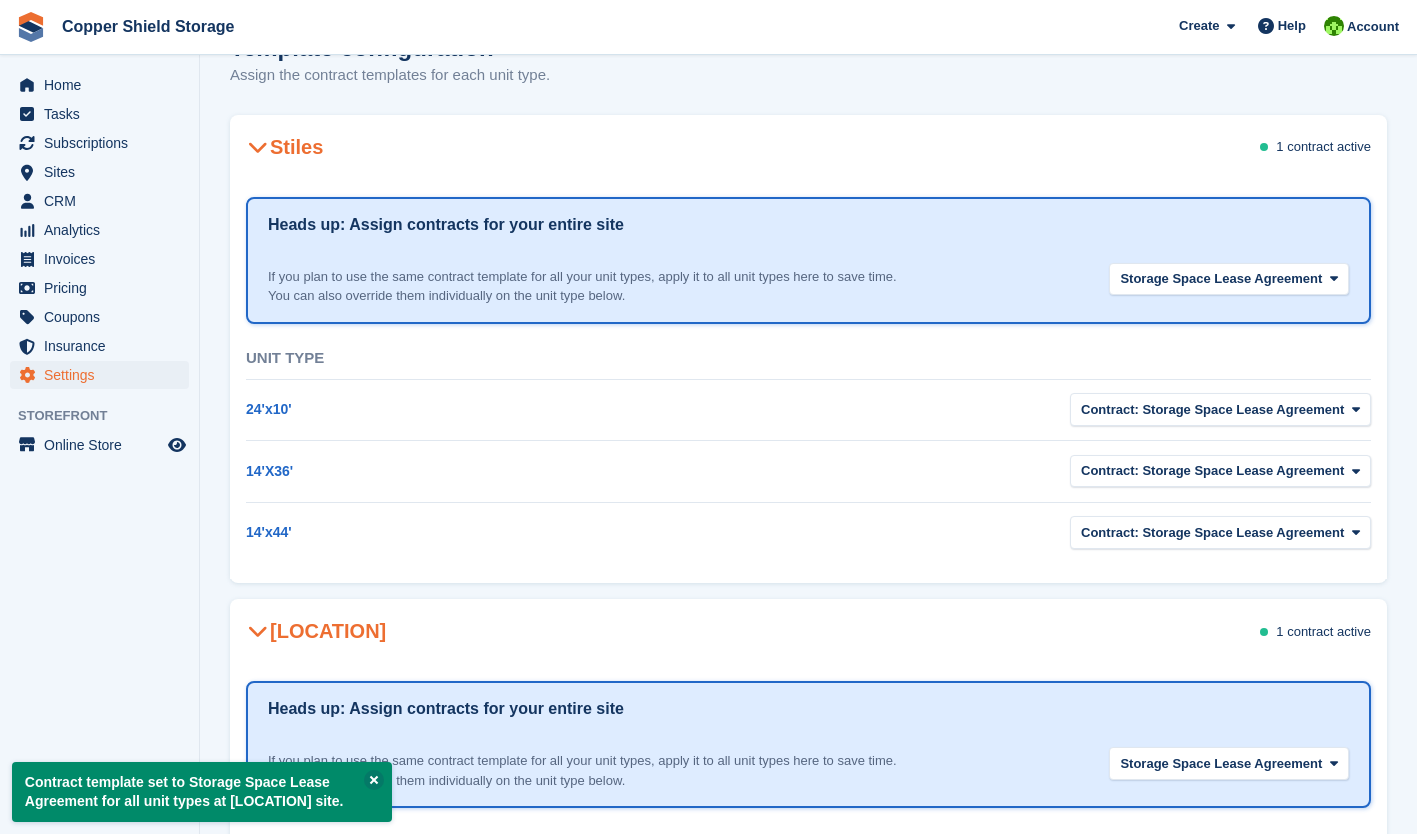 scroll, scrollTop: 0, scrollLeft: 0, axis: both 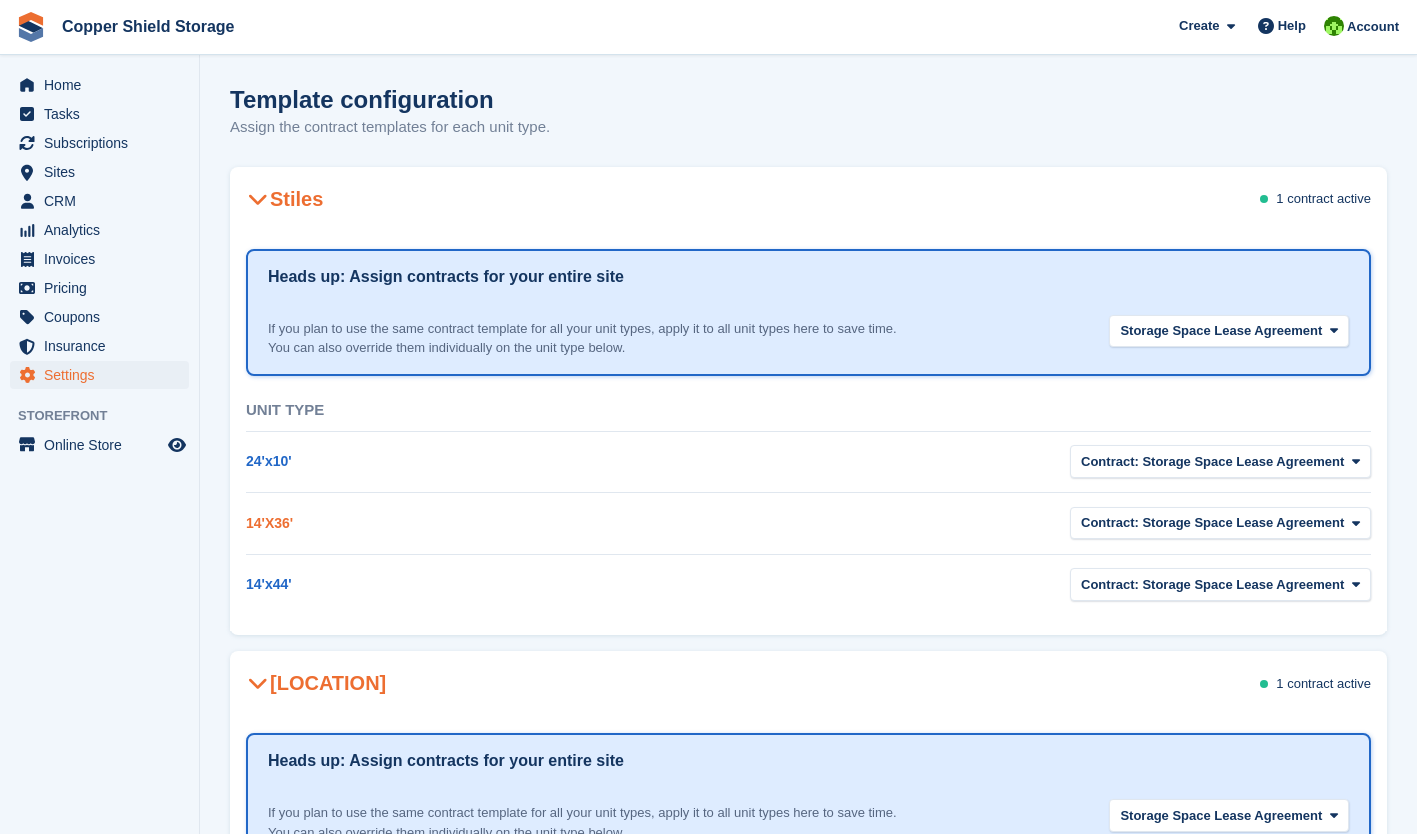 click on "14'X36'" at bounding box center (269, 523) 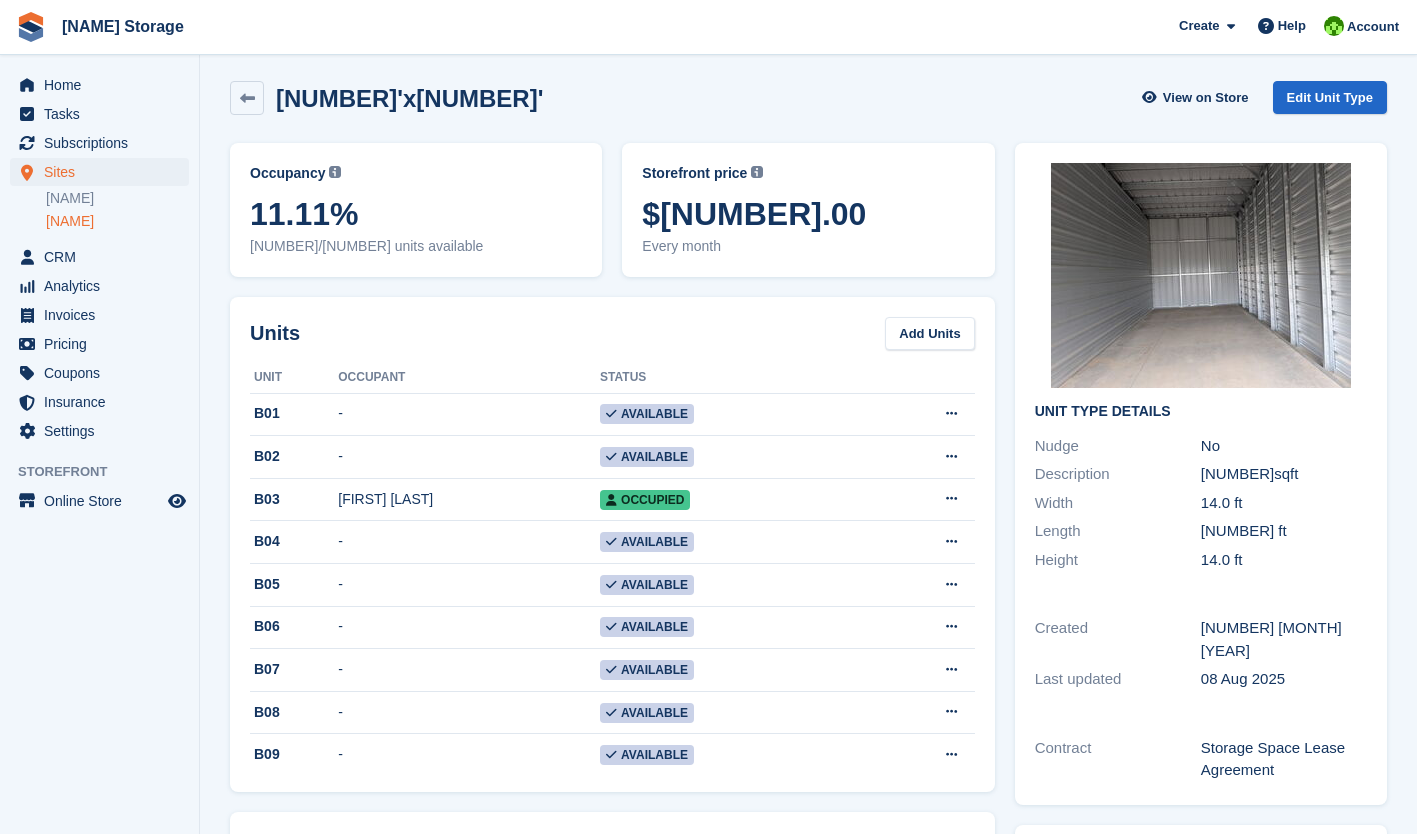 scroll, scrollTop: 0, scrollLeft: 0, axis: both 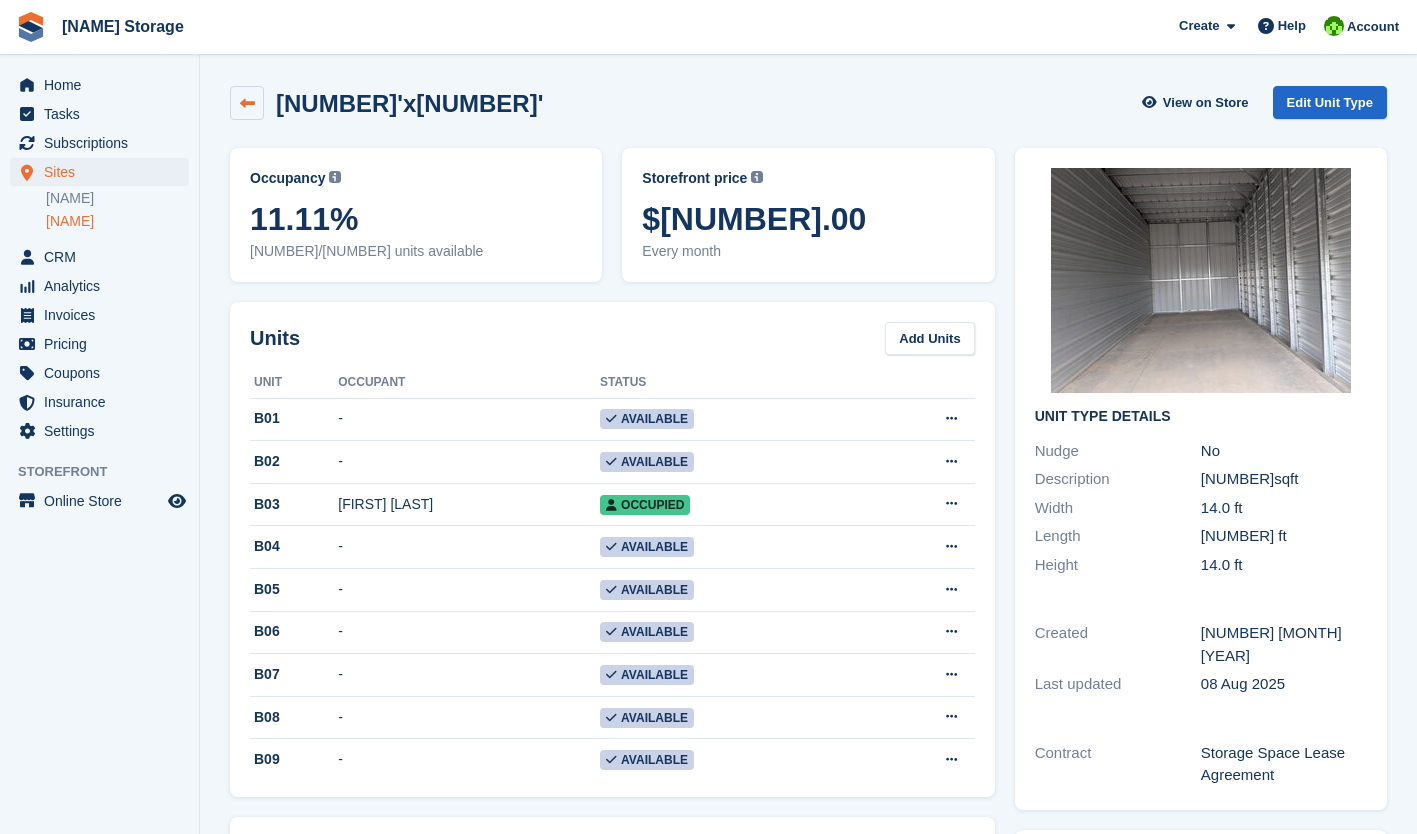 click at bounding box center [247, 103] 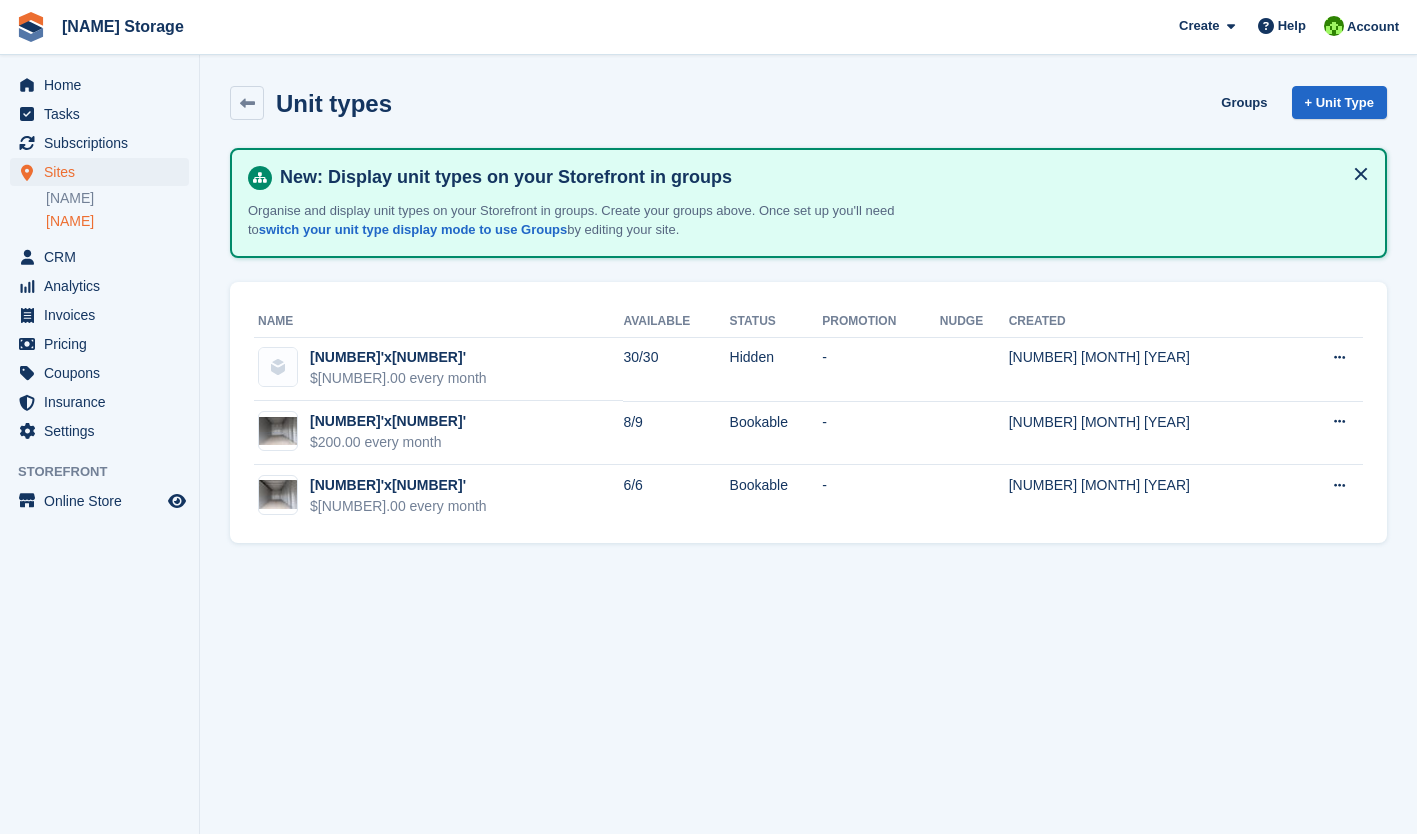 click on "Settings" at bounding box center [99, 431] 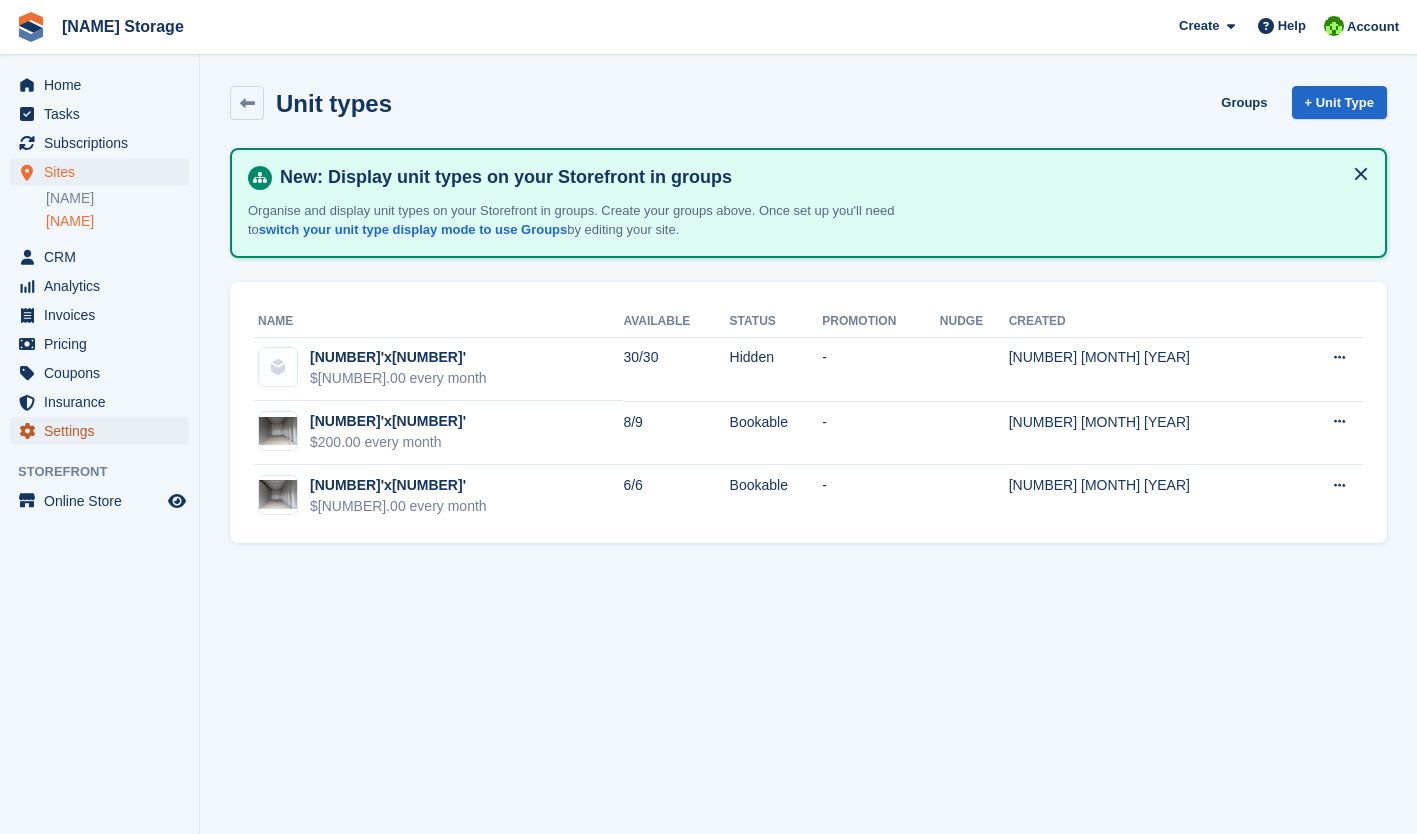 click on "Settings" at bounding box center (104, 431) 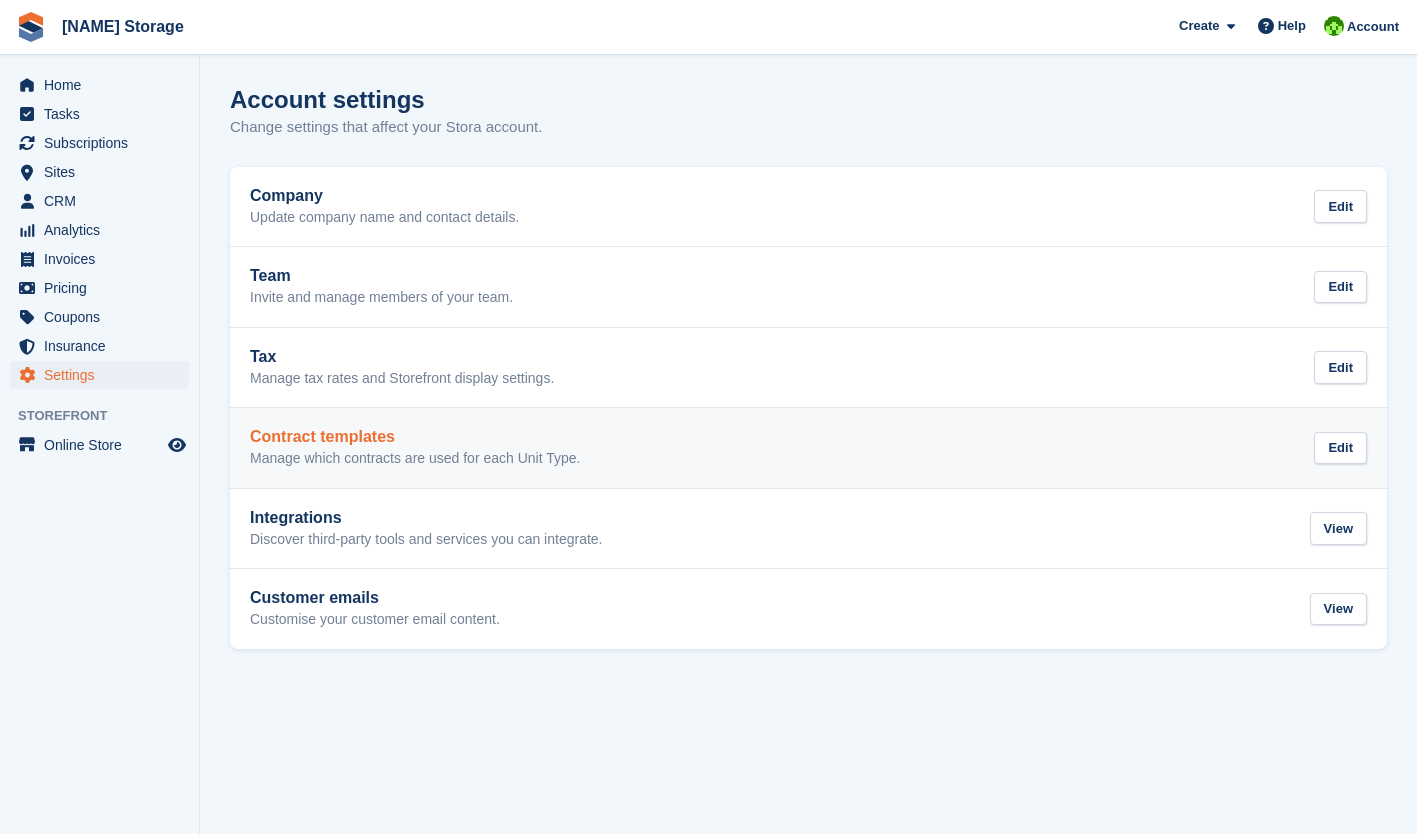 click on "Contract templates
Manage which contracts are used for each Unit Type." at bounding box center (415, 448) 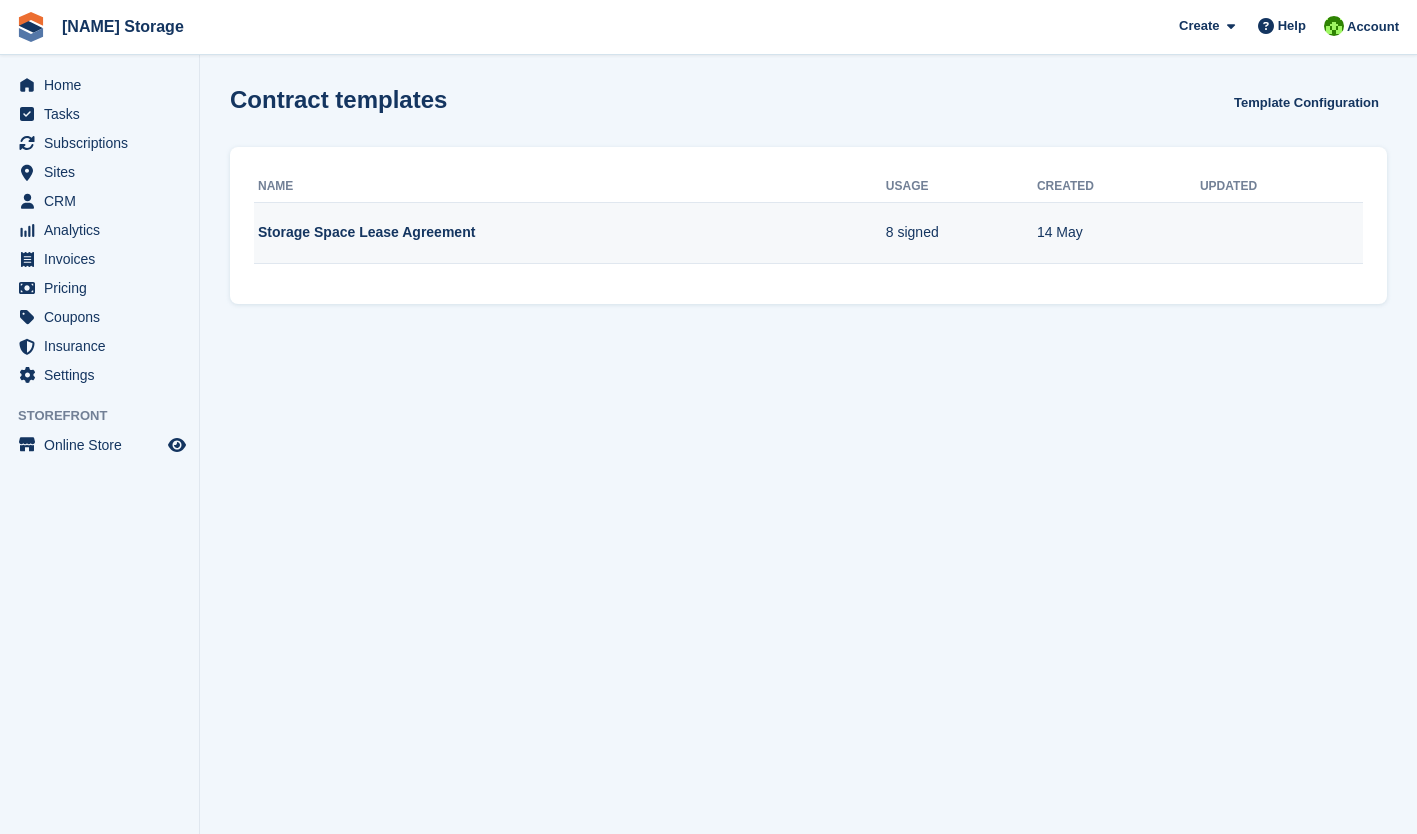 click on "[TEXT]" at bounding box center [570, 233] 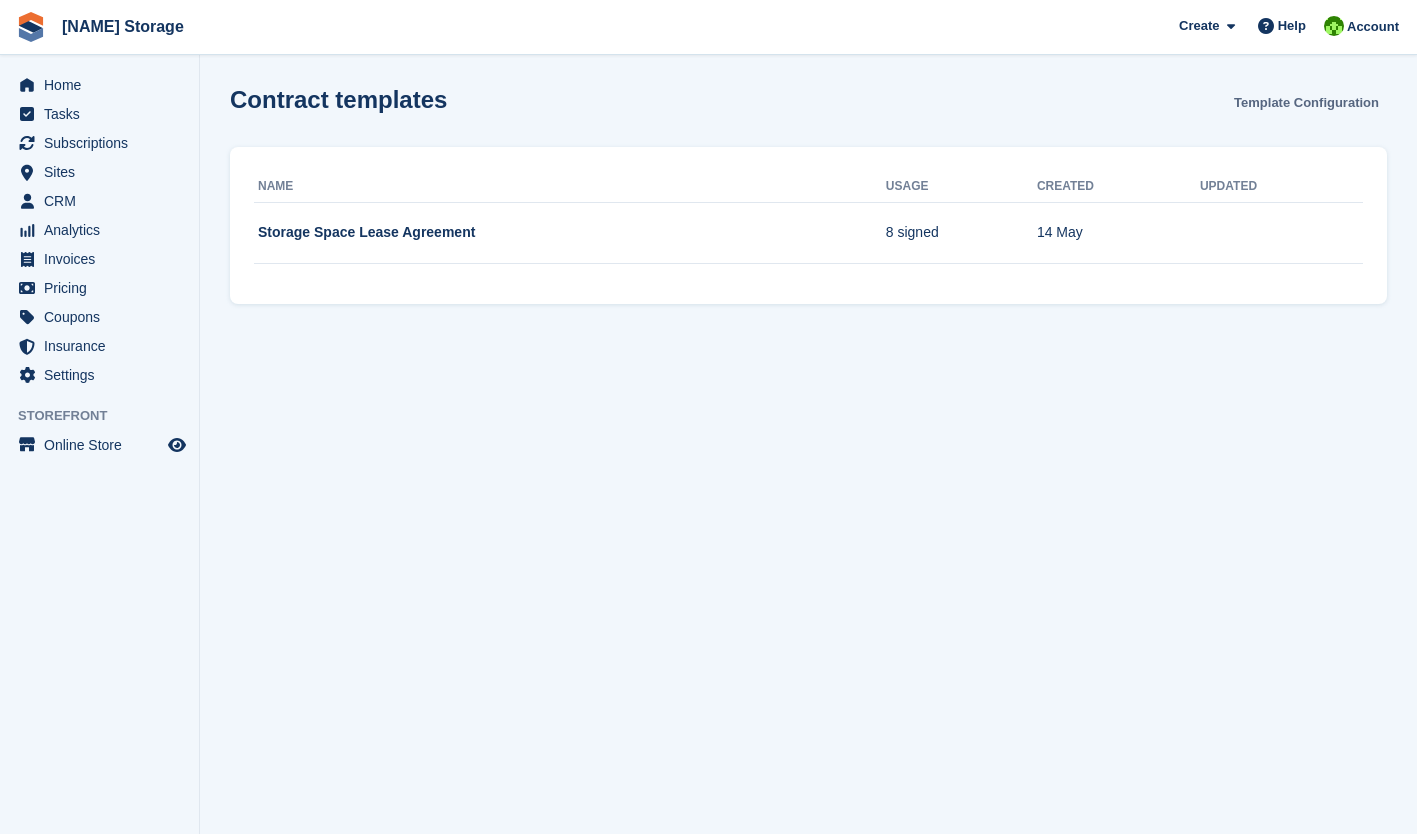 click on "Template Configuration" at bounding box center (1306, 102) 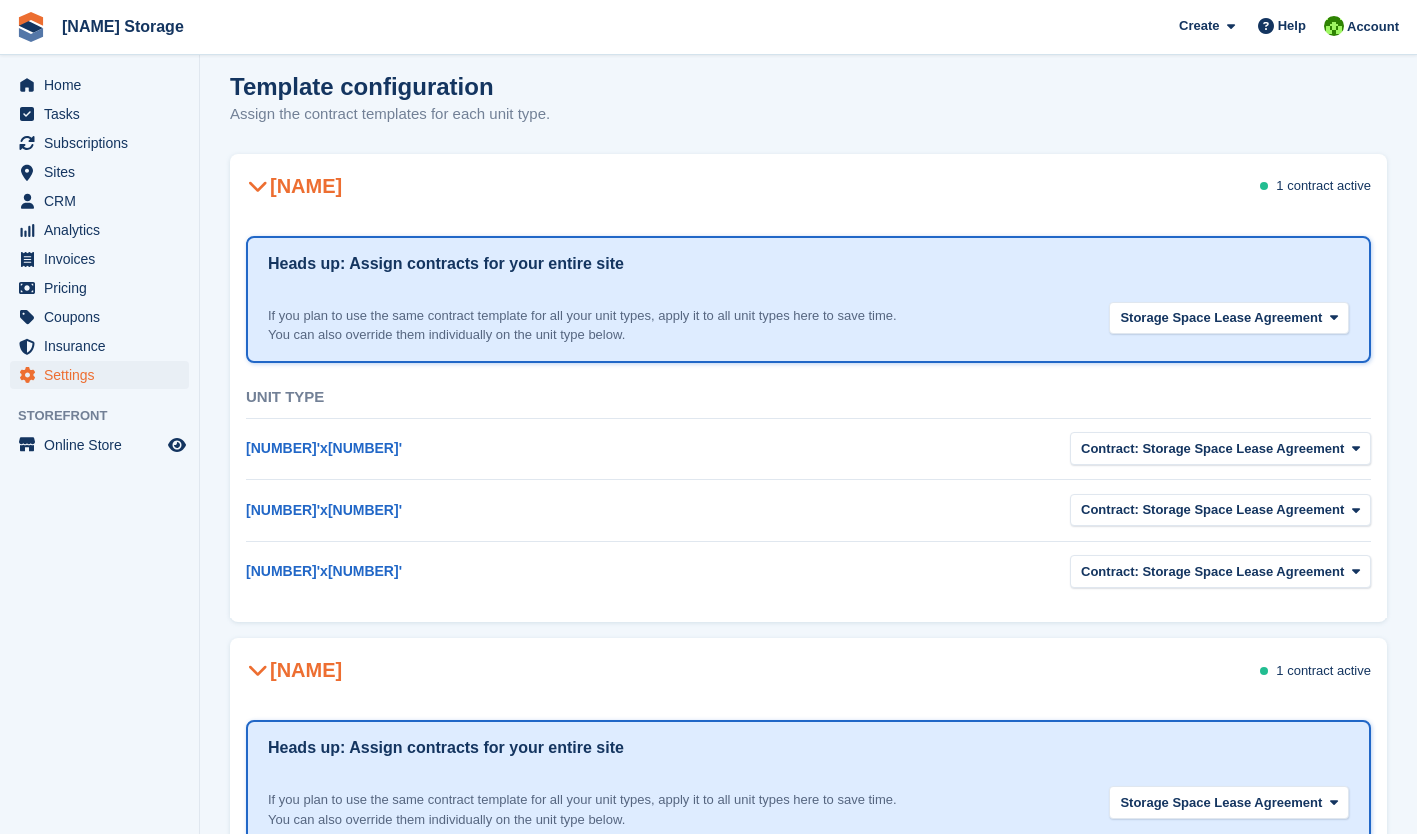 scroll, scrollTop: 0, scrollLeft: 0, axis: both 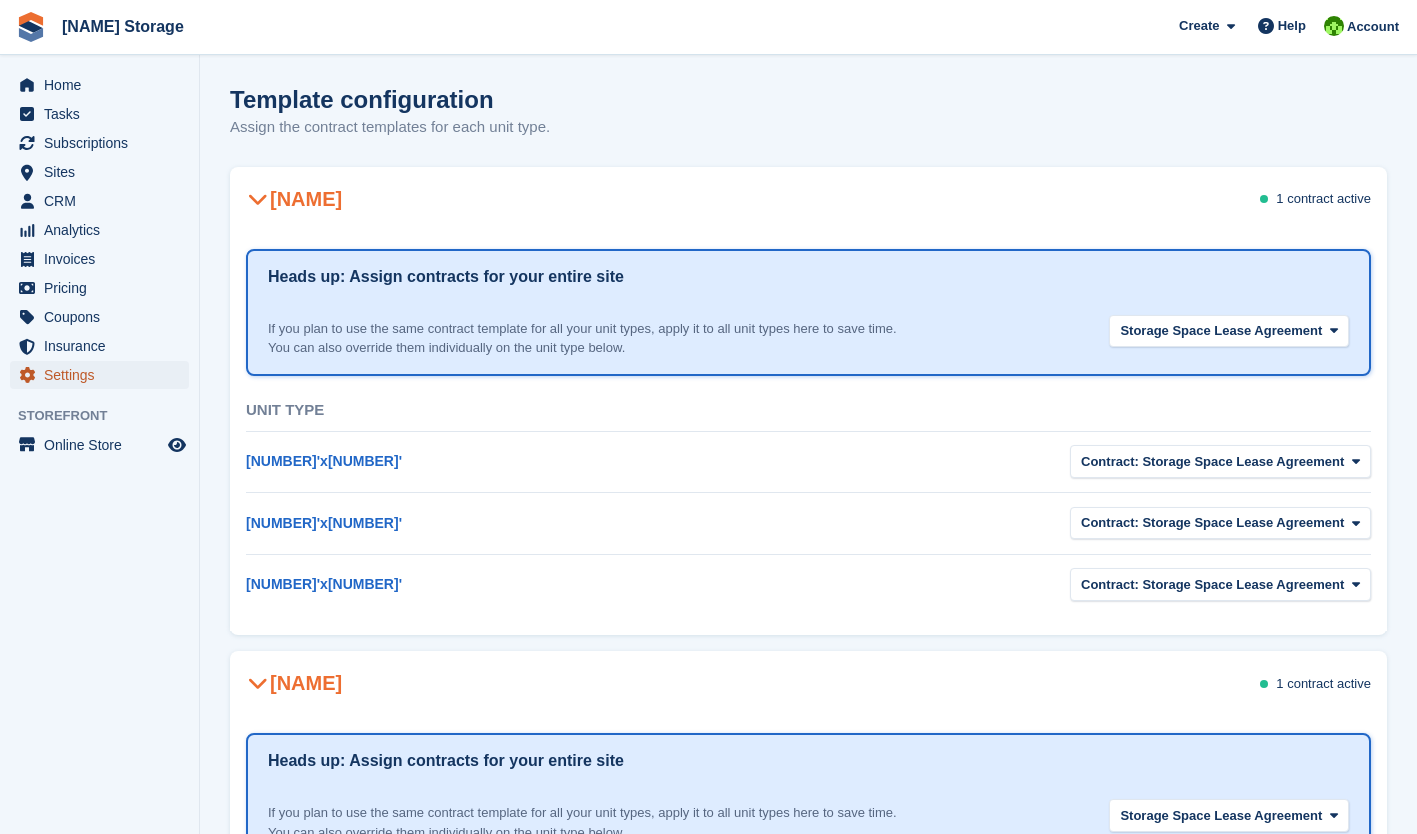 click on "Settings" at bounding box center (104, 375) 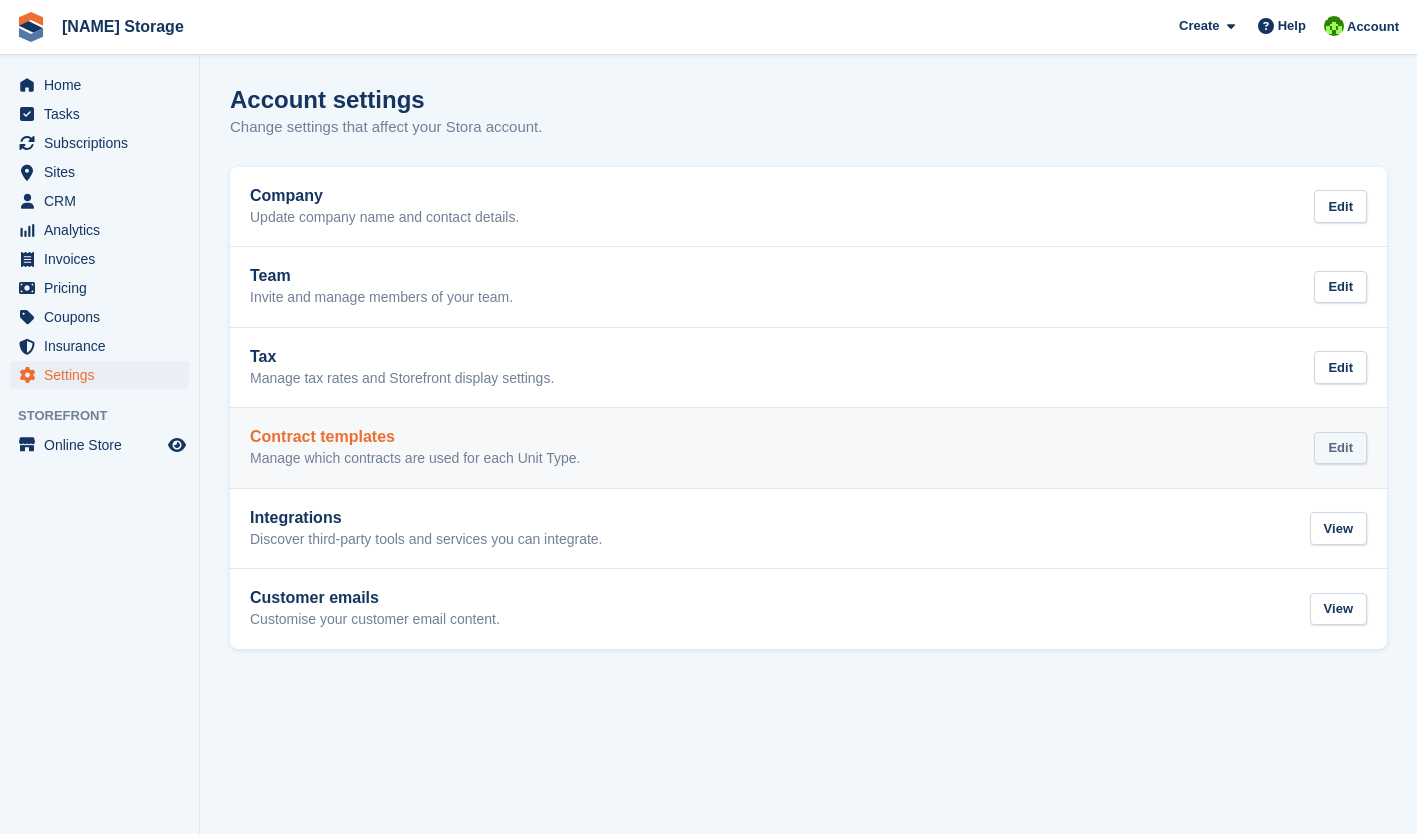 click on "Edit" at bounding box center [1340, 448] 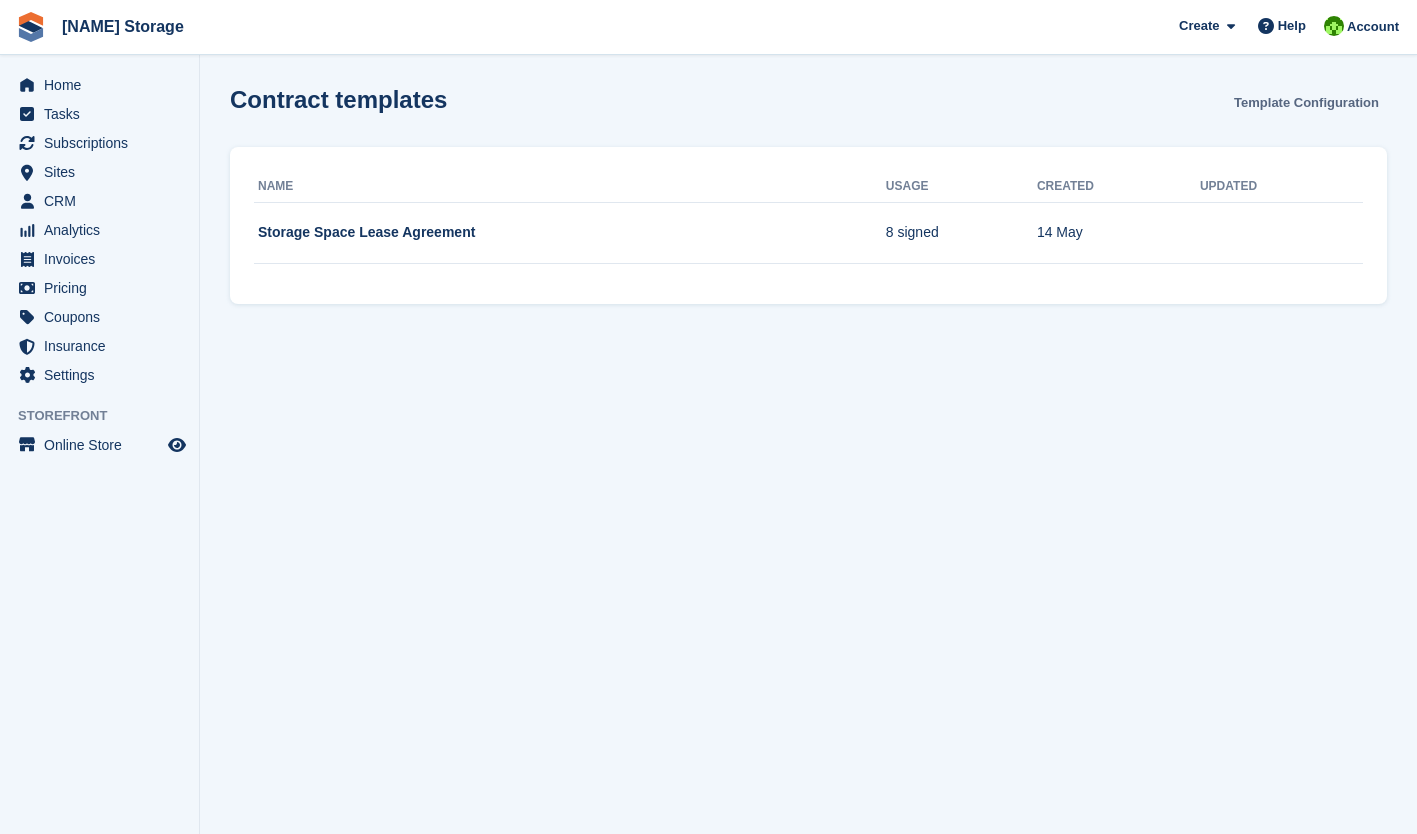 click on "Template Configuration" at bounding box center (1306, 102) 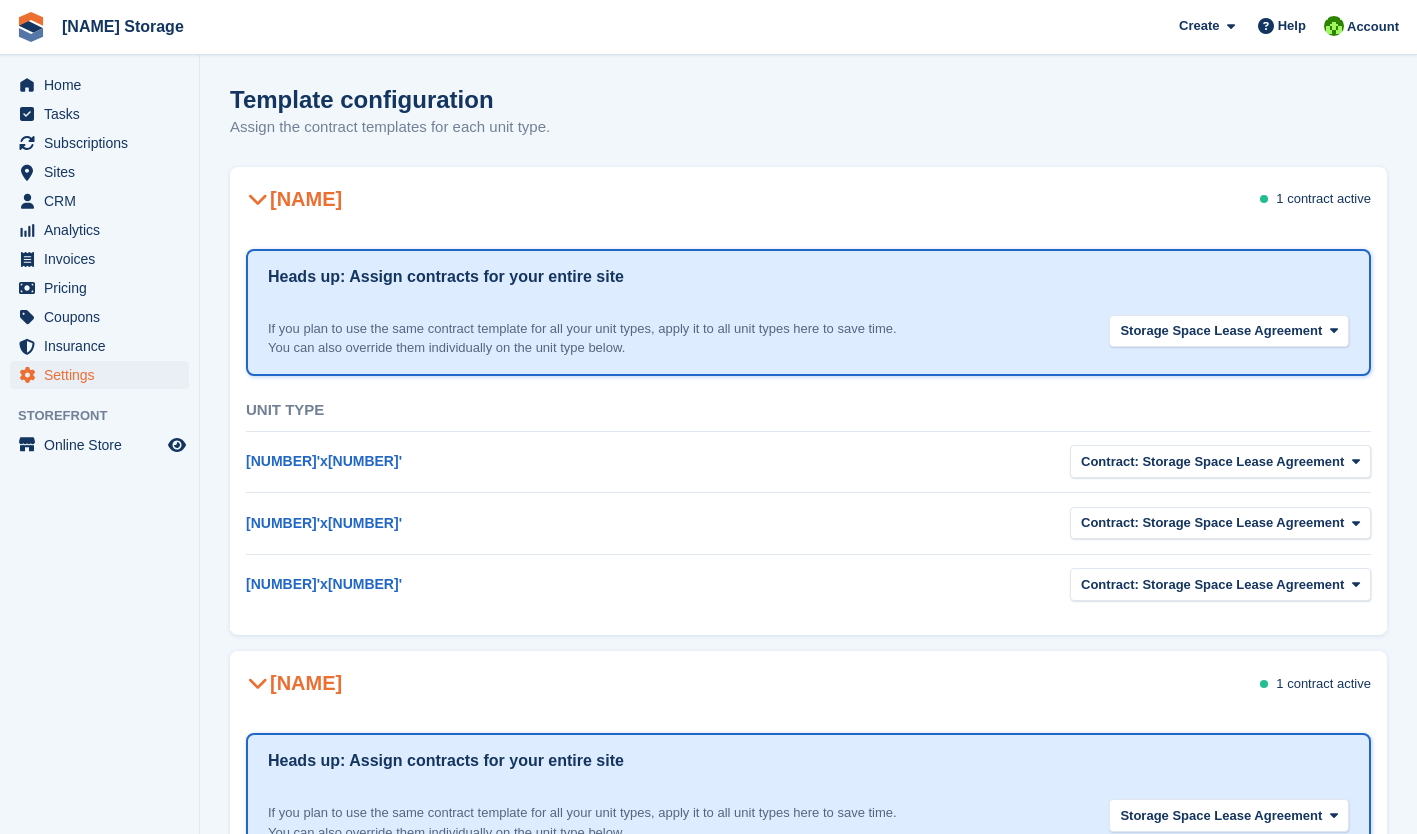 click on "1 contract" at bounding box center [1304, 198] 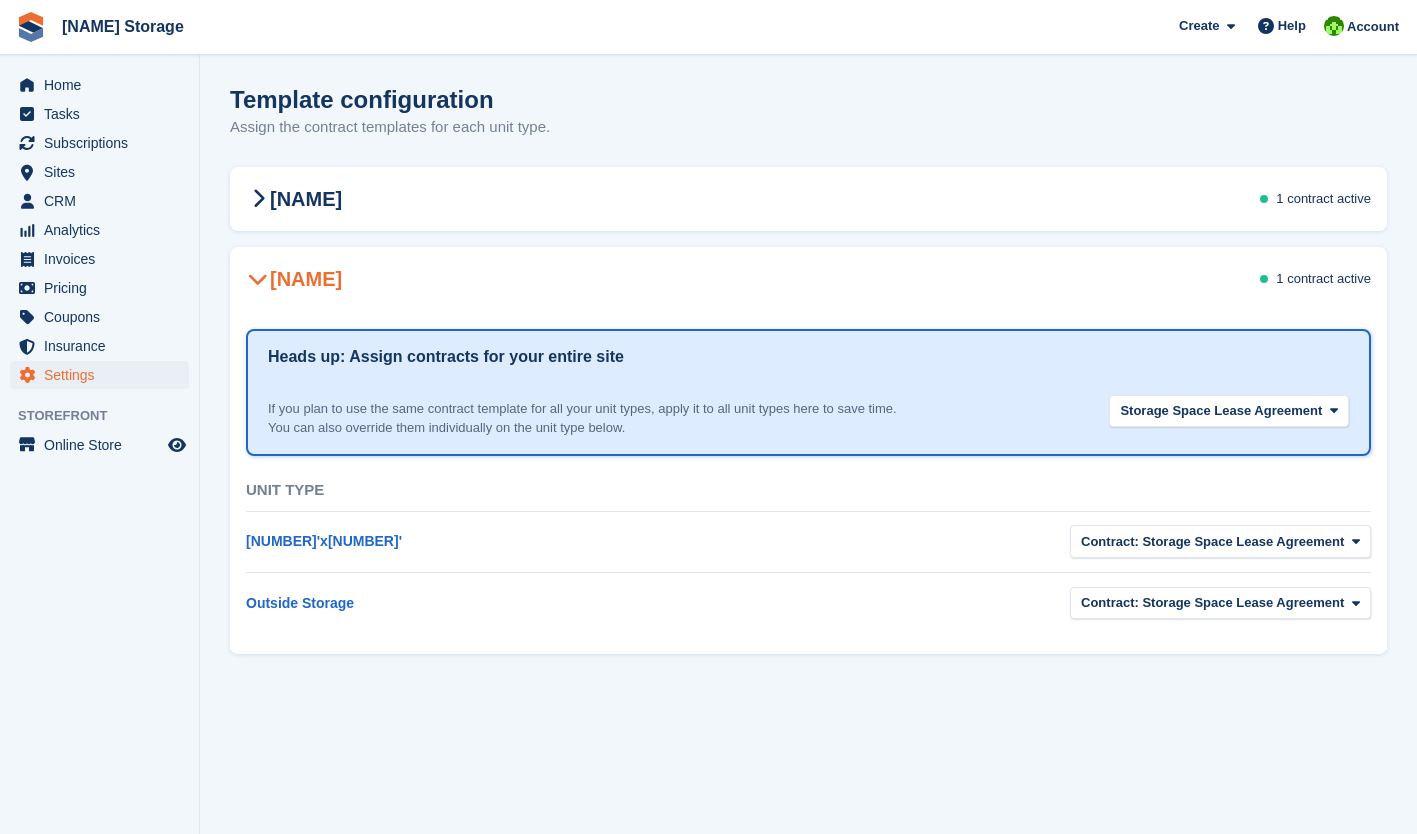 click on "[NAME]" at bounding box center (294, 279) 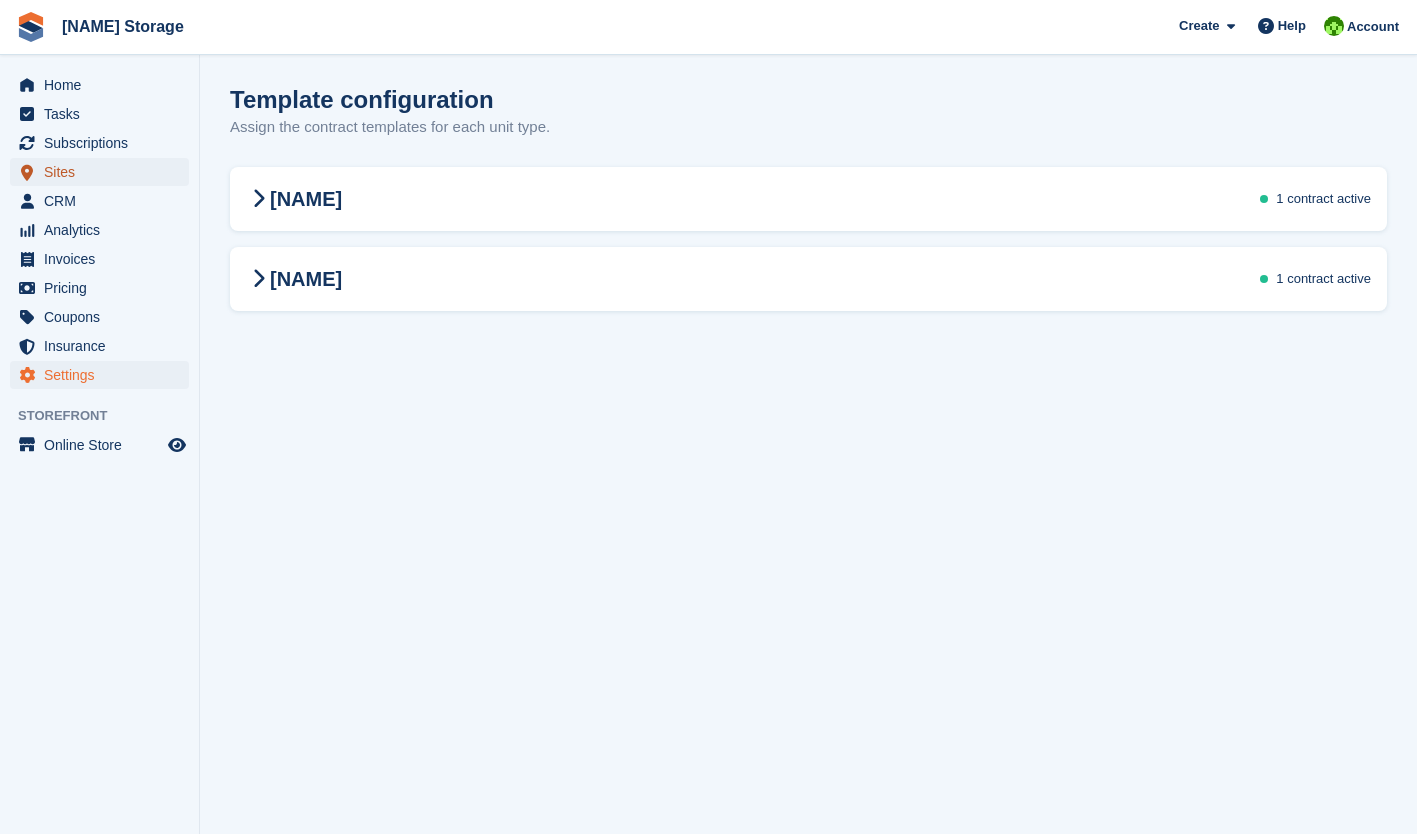 click on "Sites" at bounding box center [104, 172] 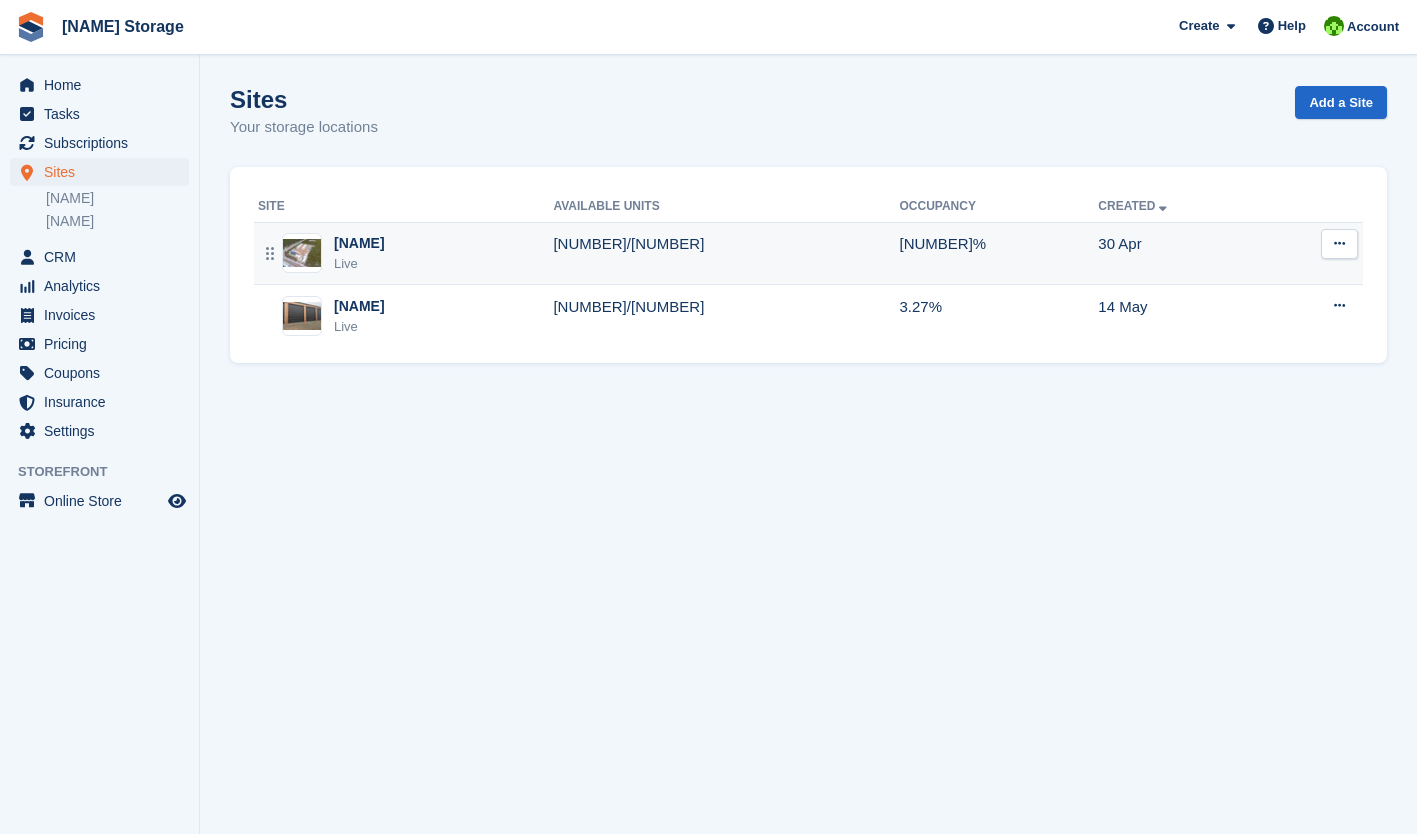 click on "Tomahawk
Live" at bounding box center (405, 253) 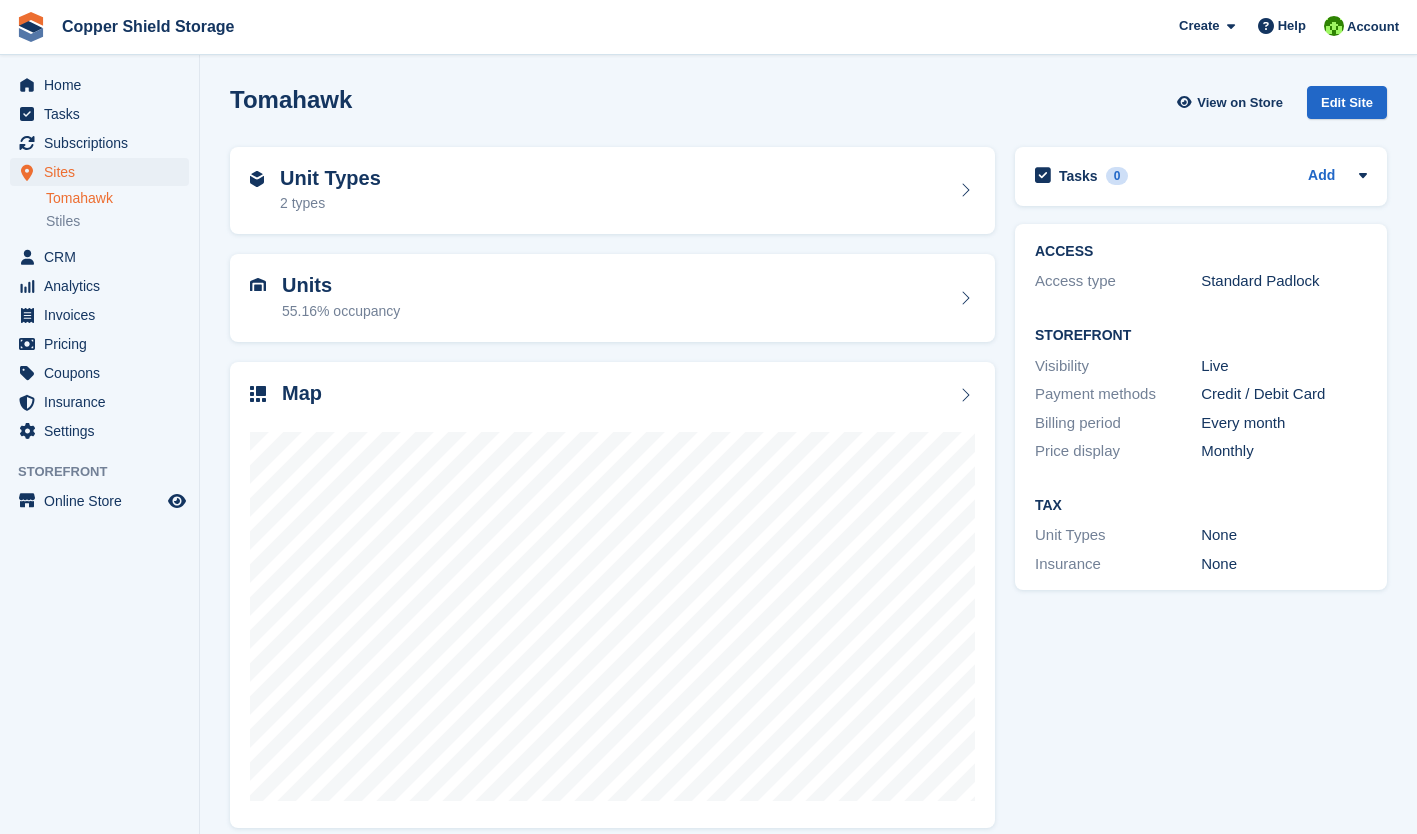 scroll, scrollTop: 0, scrollLeft: 0, axis: both 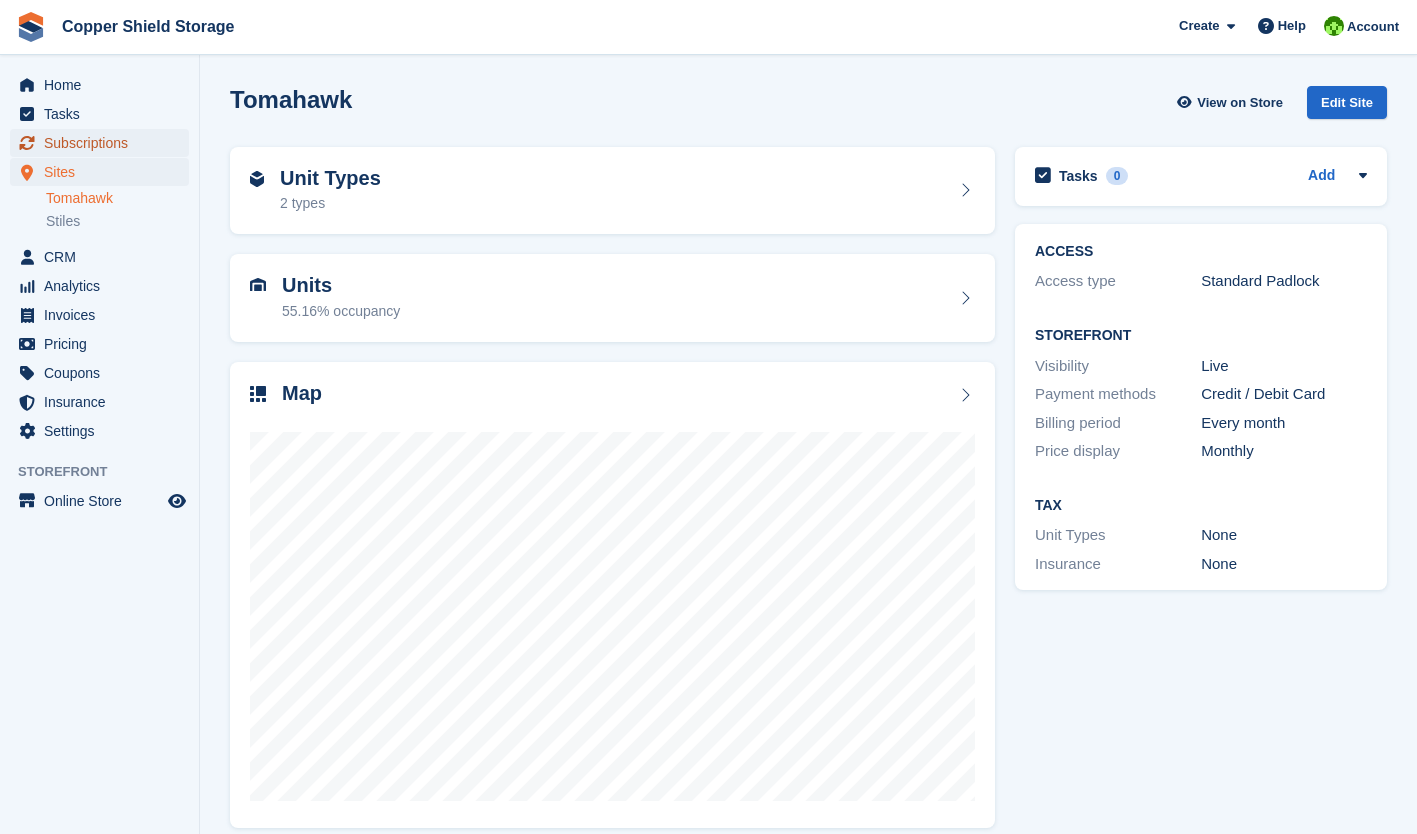 click on "Subscriptions" at bounding box center [104, 143] 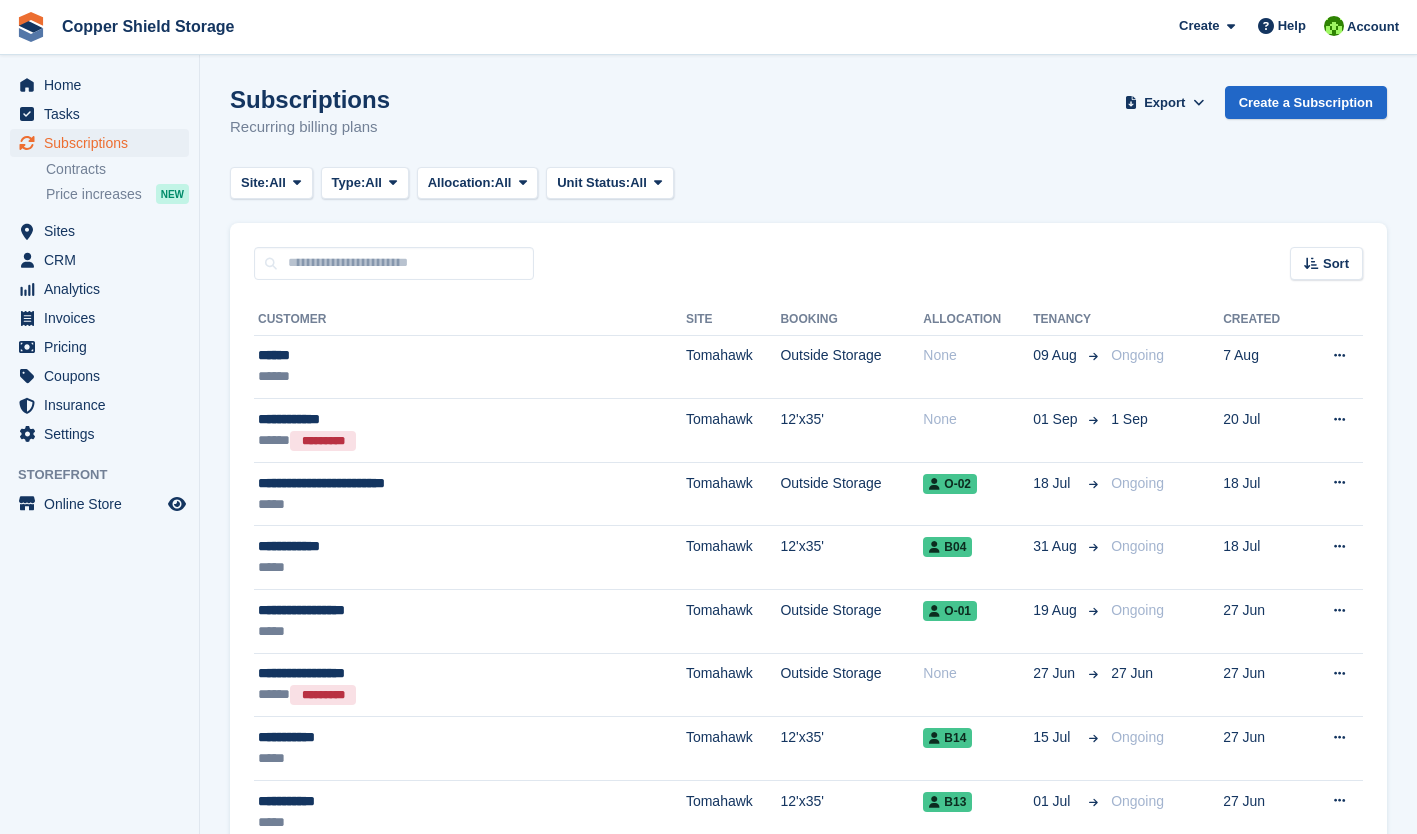 scroll, scrollTop: 0, scrollLeft: 0, axis: both 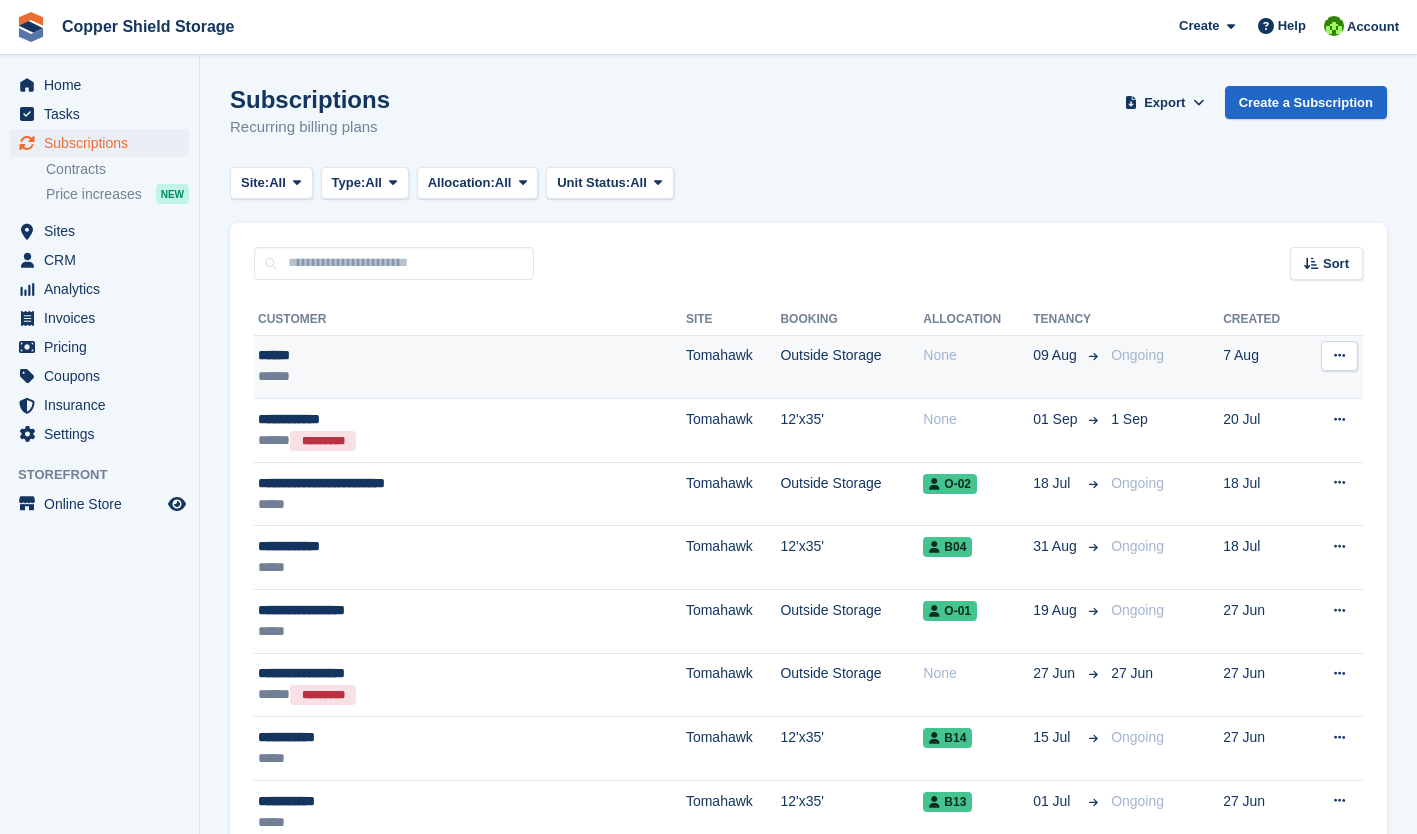 click at bounding box center (1339, 355) 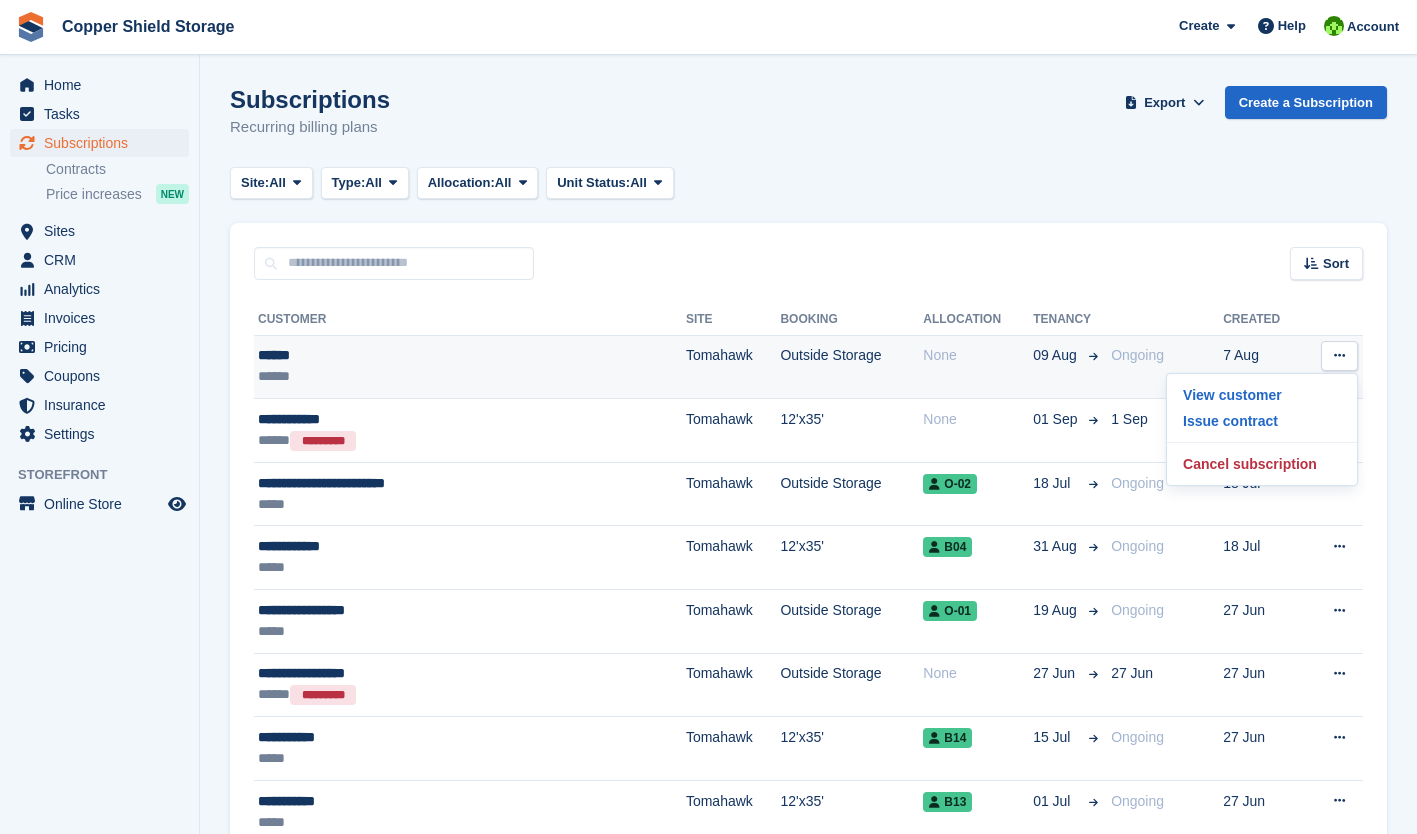 click on "Outside Storage" at bounding box center (851, 367) 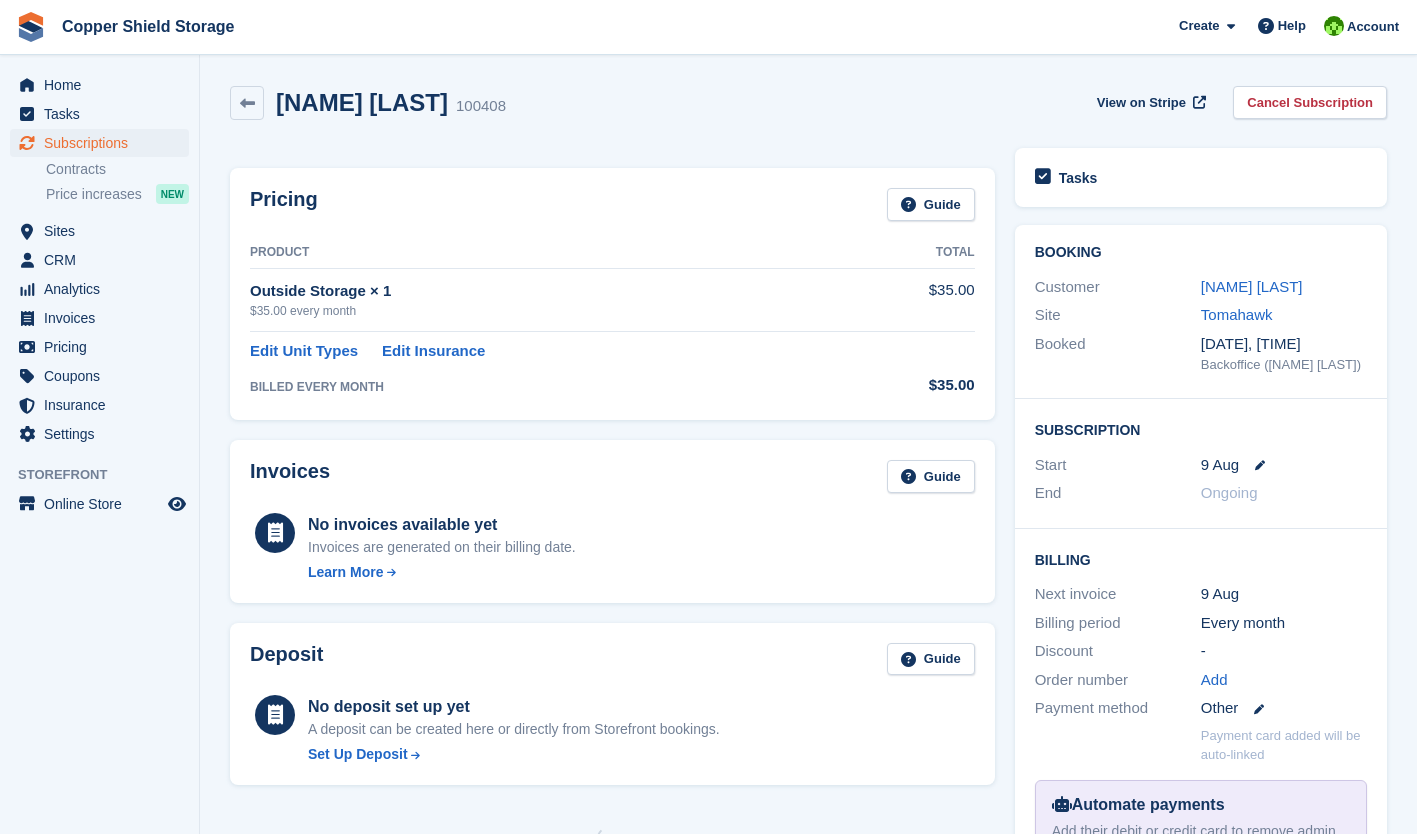scroll, scrollTop: 0, scrollLeft: 0, axis: both 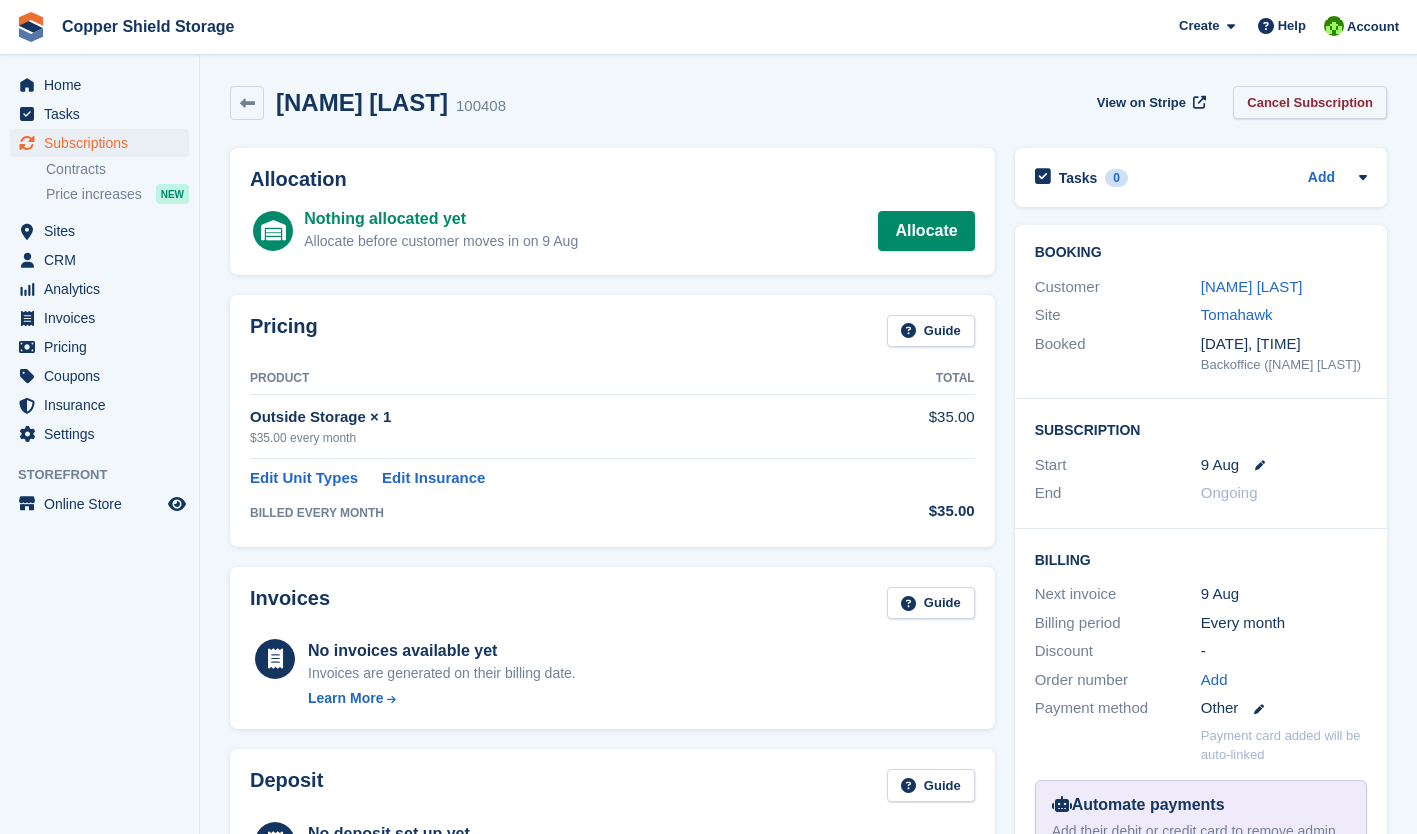 click on "Cancel Subscription" at bounding box center [1310, 102] 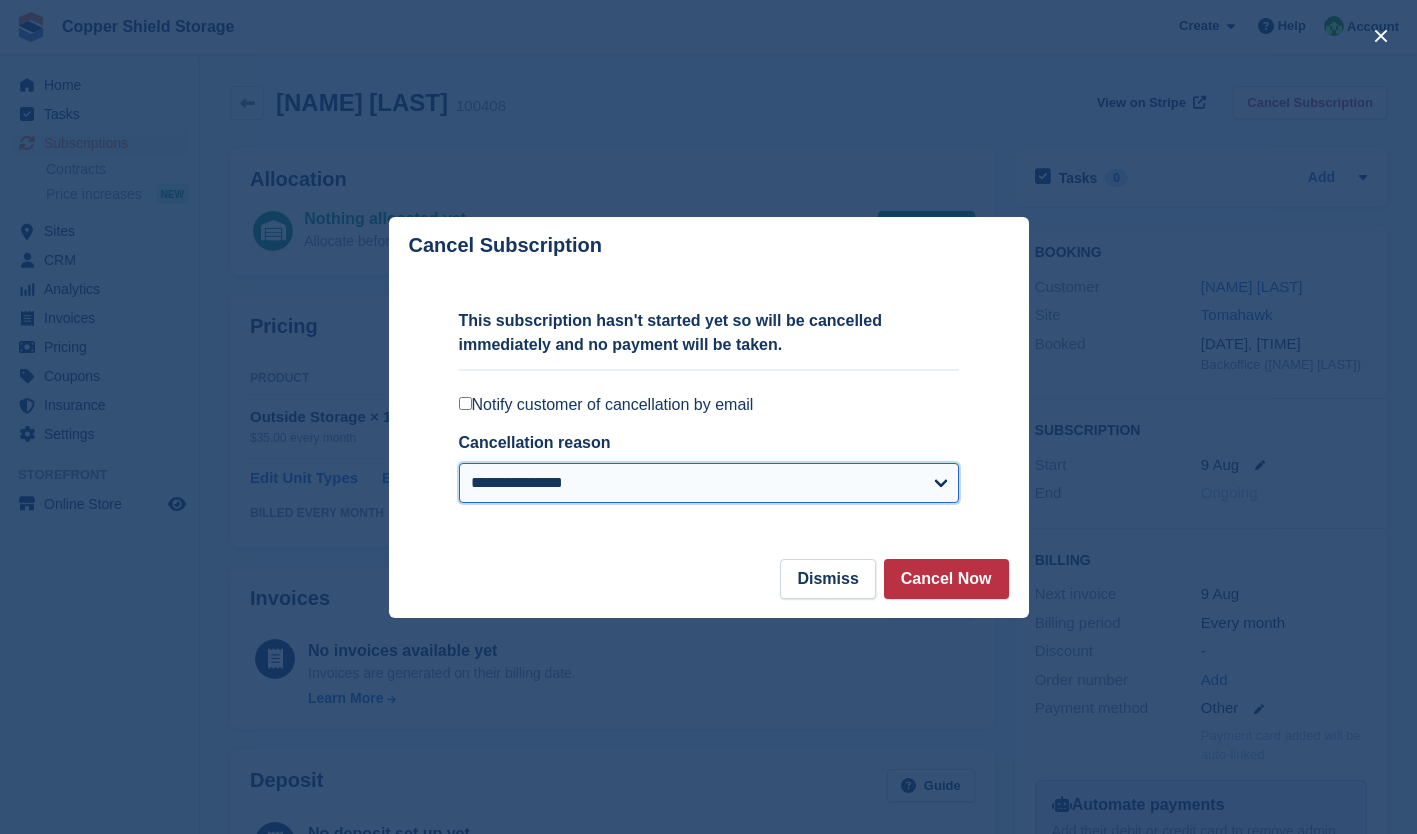 click on "**********" at bounding box center [709, 483] 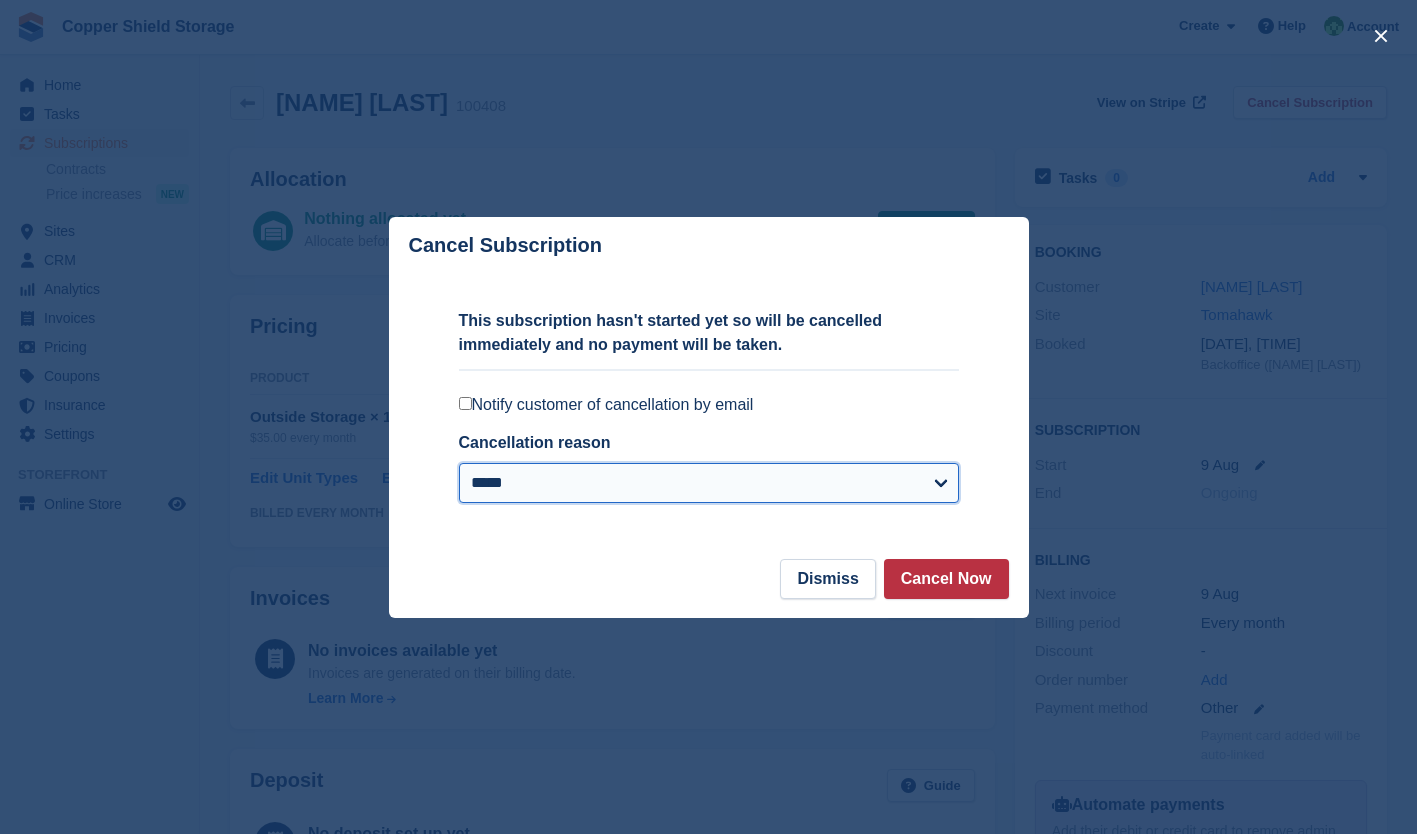 click on "**********" at bounding box center (709, 483) 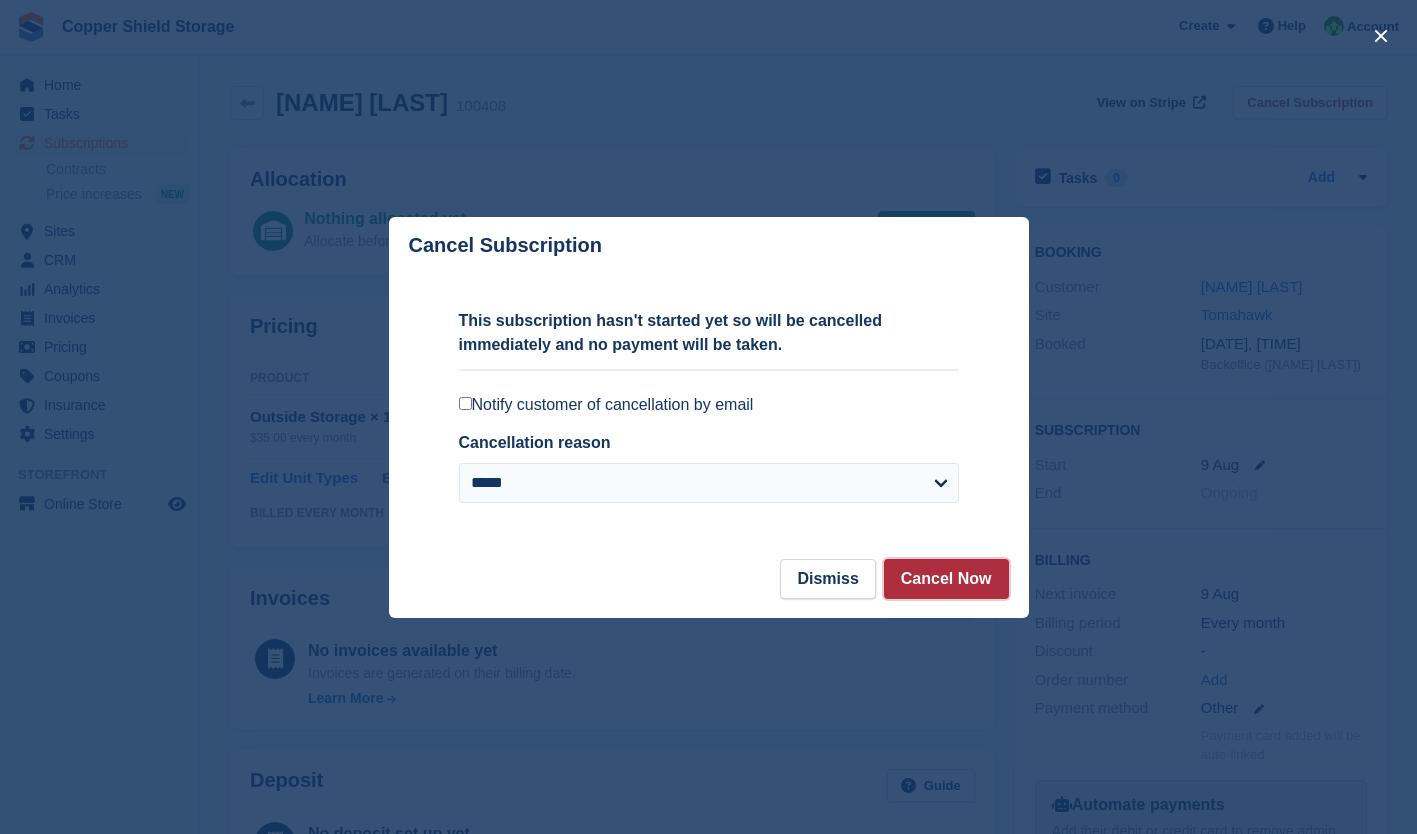 click on "Cancel Now" at bounding box center [946, 579] 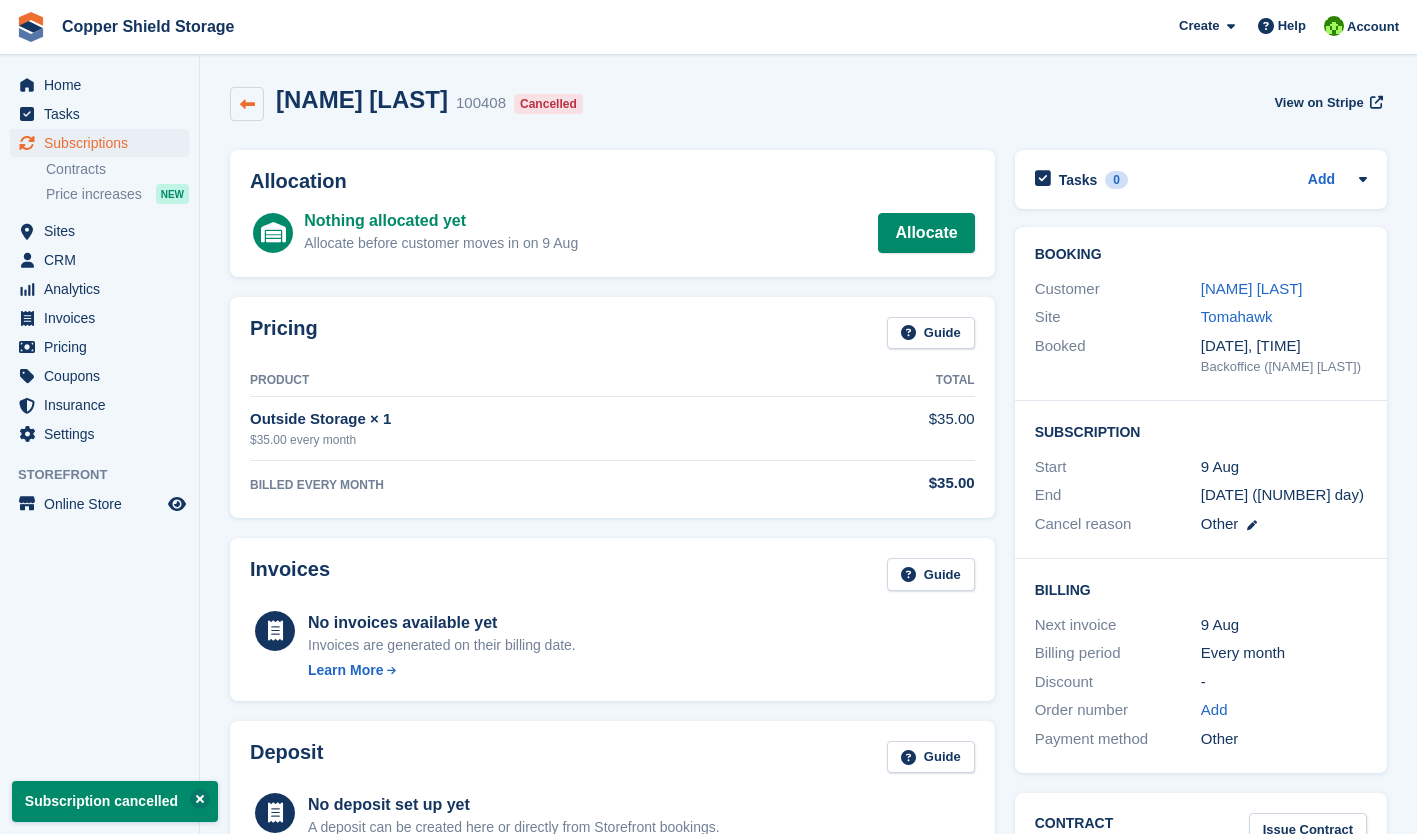 click at bounding box center (247, 104) 